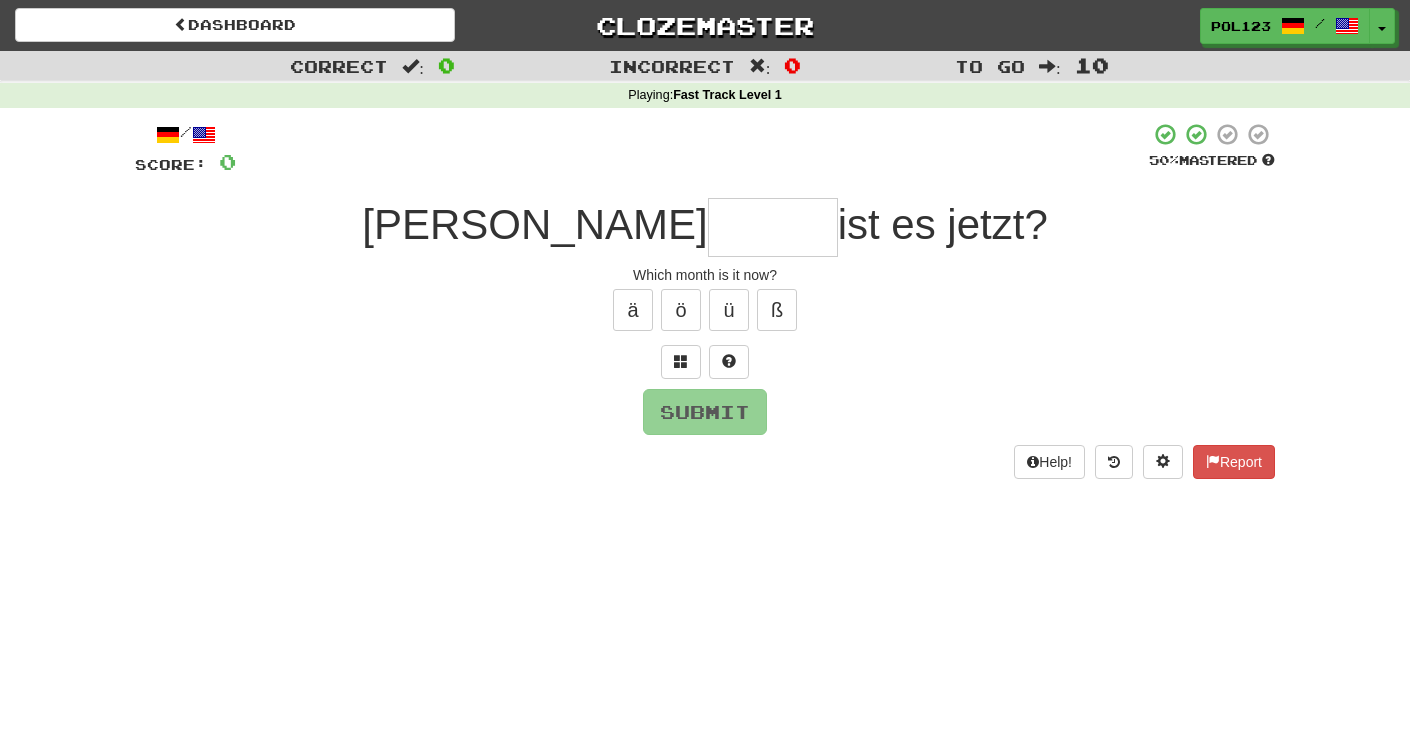 scroll, scrollTop: 0, scrollLeft: 0, axis: both 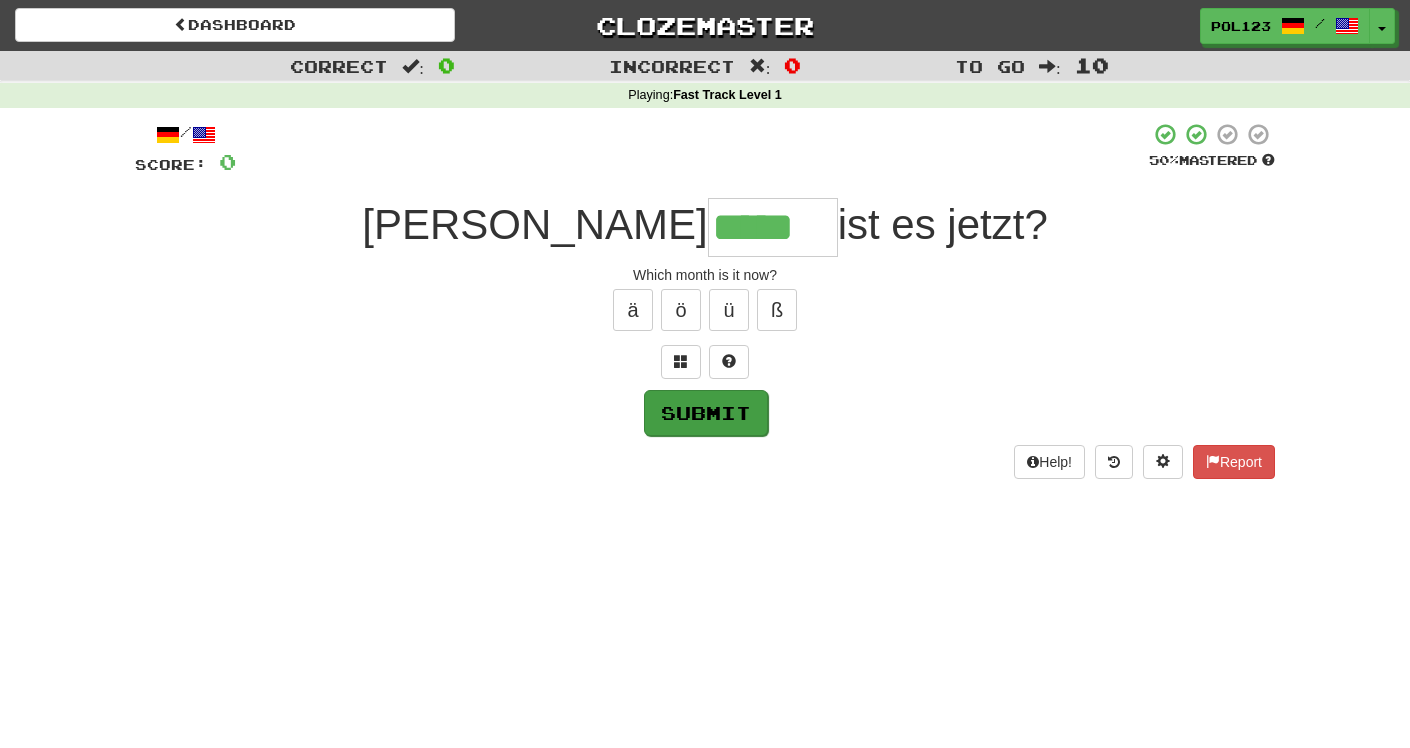 type on "*****" 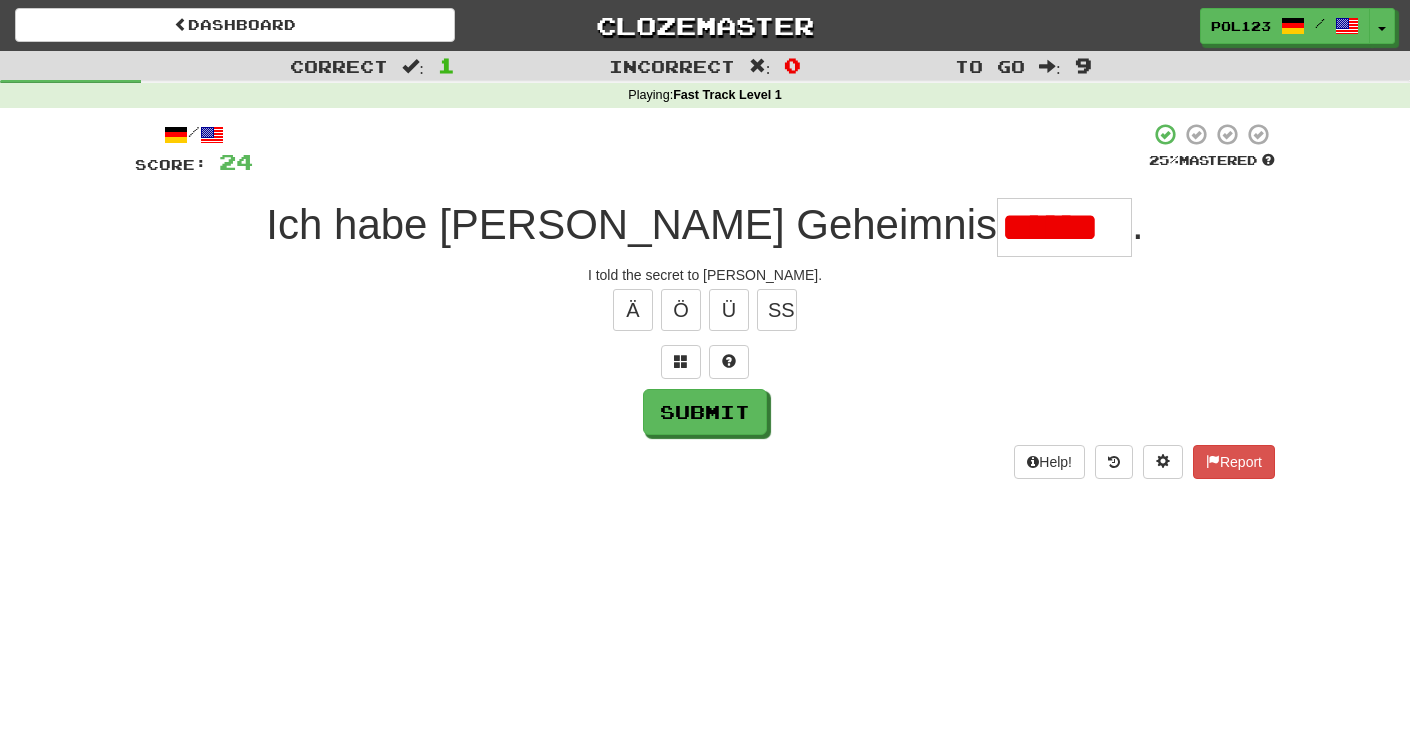 scroll, scrollTop: 0, scrollLeft: 0, axis: both 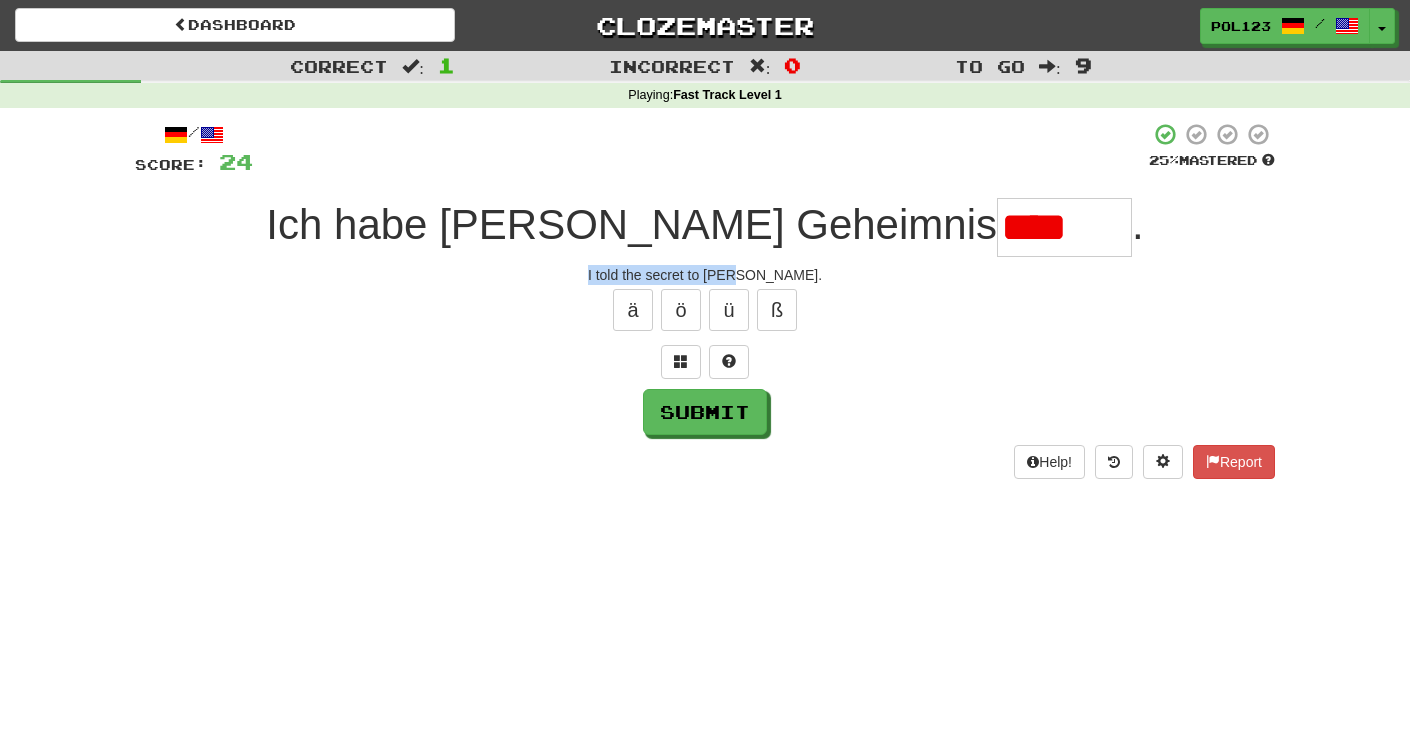 drag, startPoint x: 806, startPoint y: 272, endPoint x: 618, endPoint y: 272, distance: 188 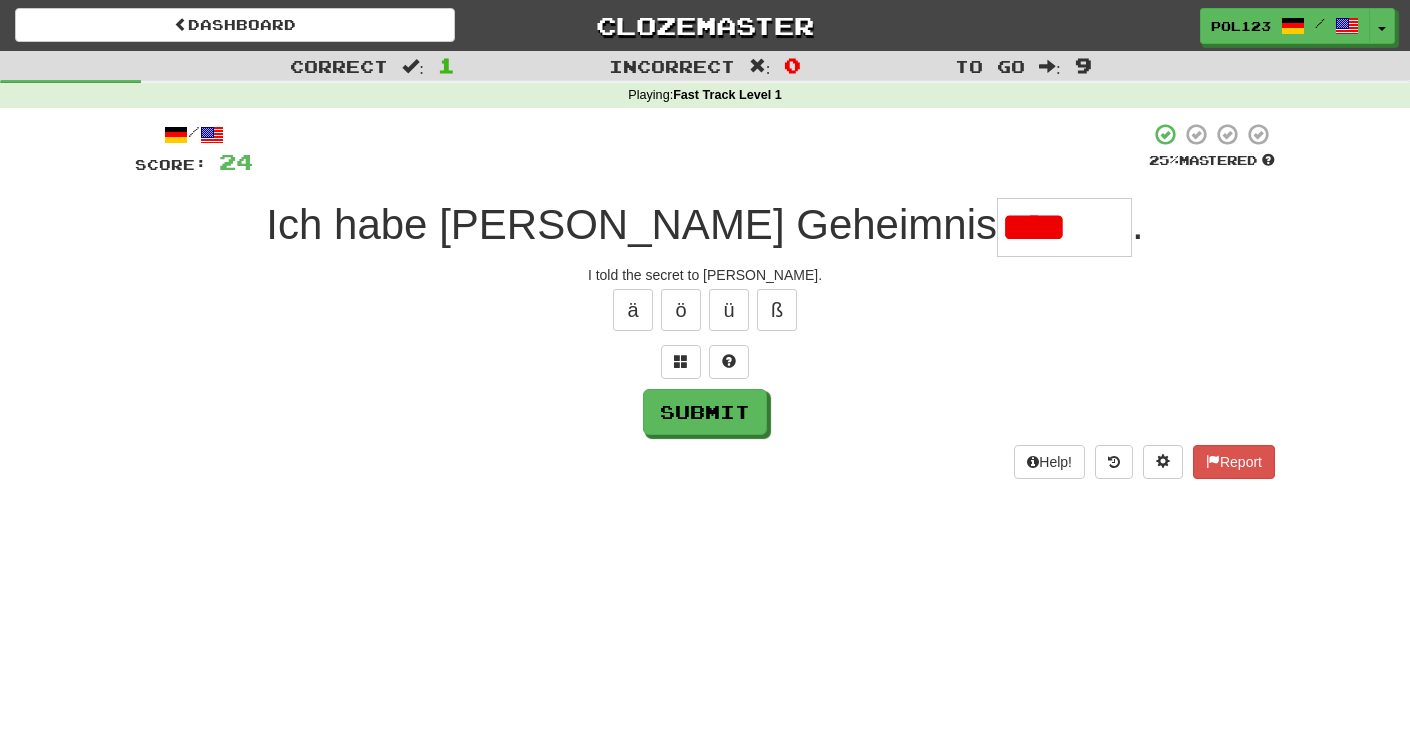 click on "****" at bounding box center [1064, 227] 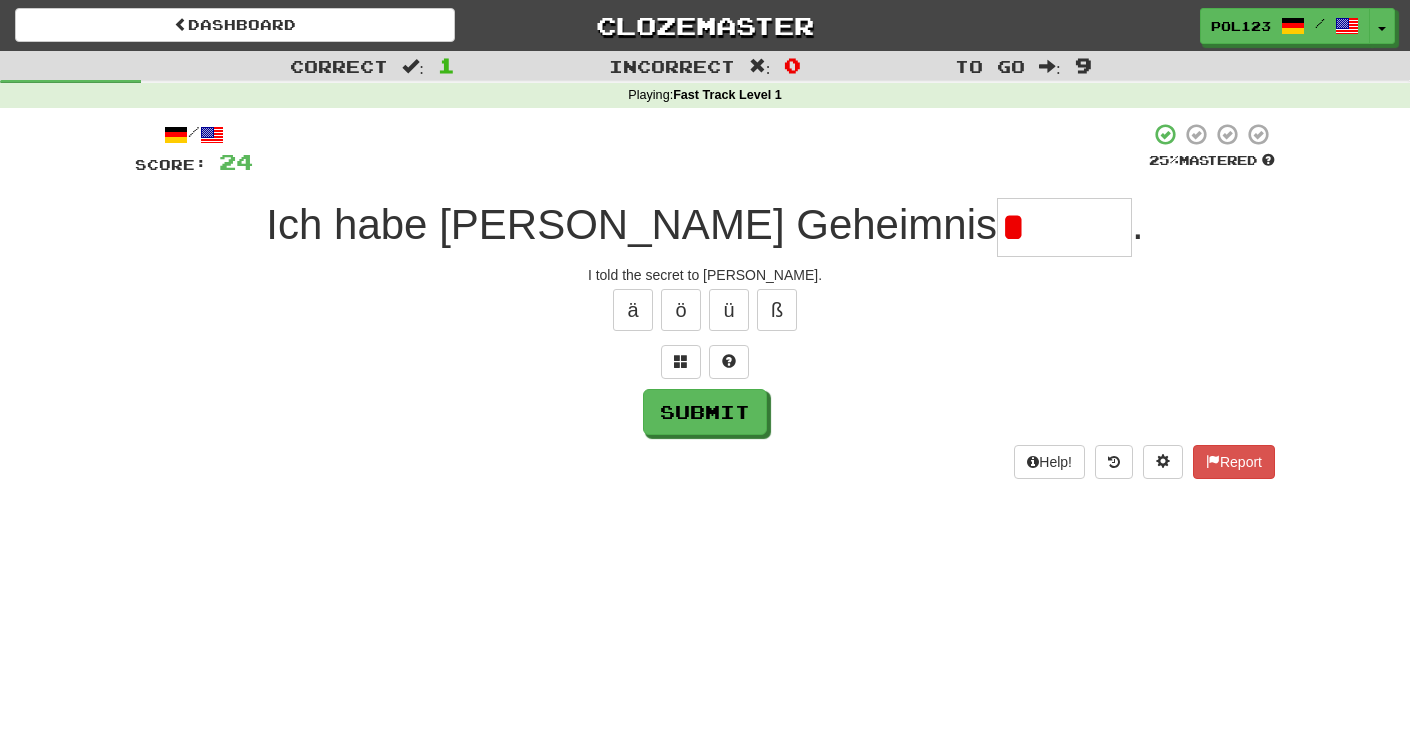 paste on "*******" 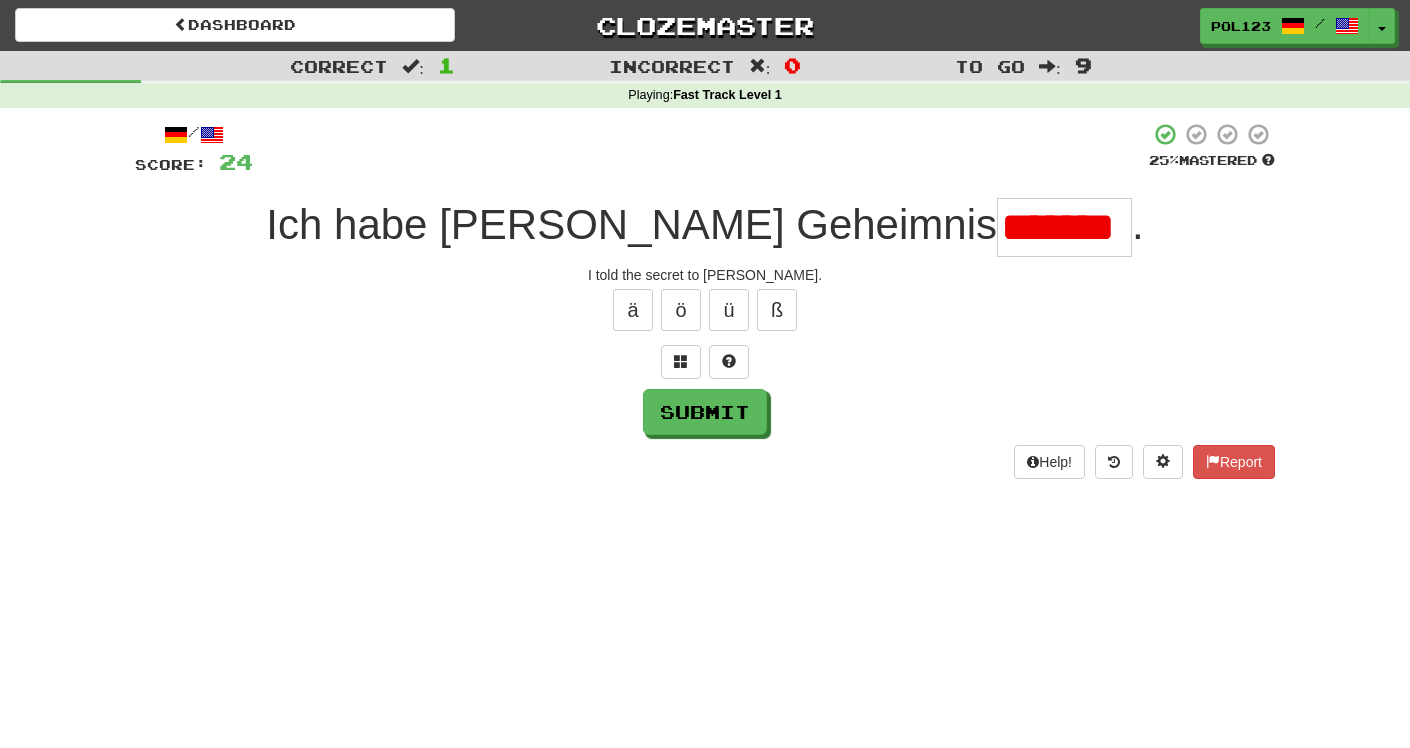 scroll, scrollTop: 0, scrollLeft: 0, axis: both 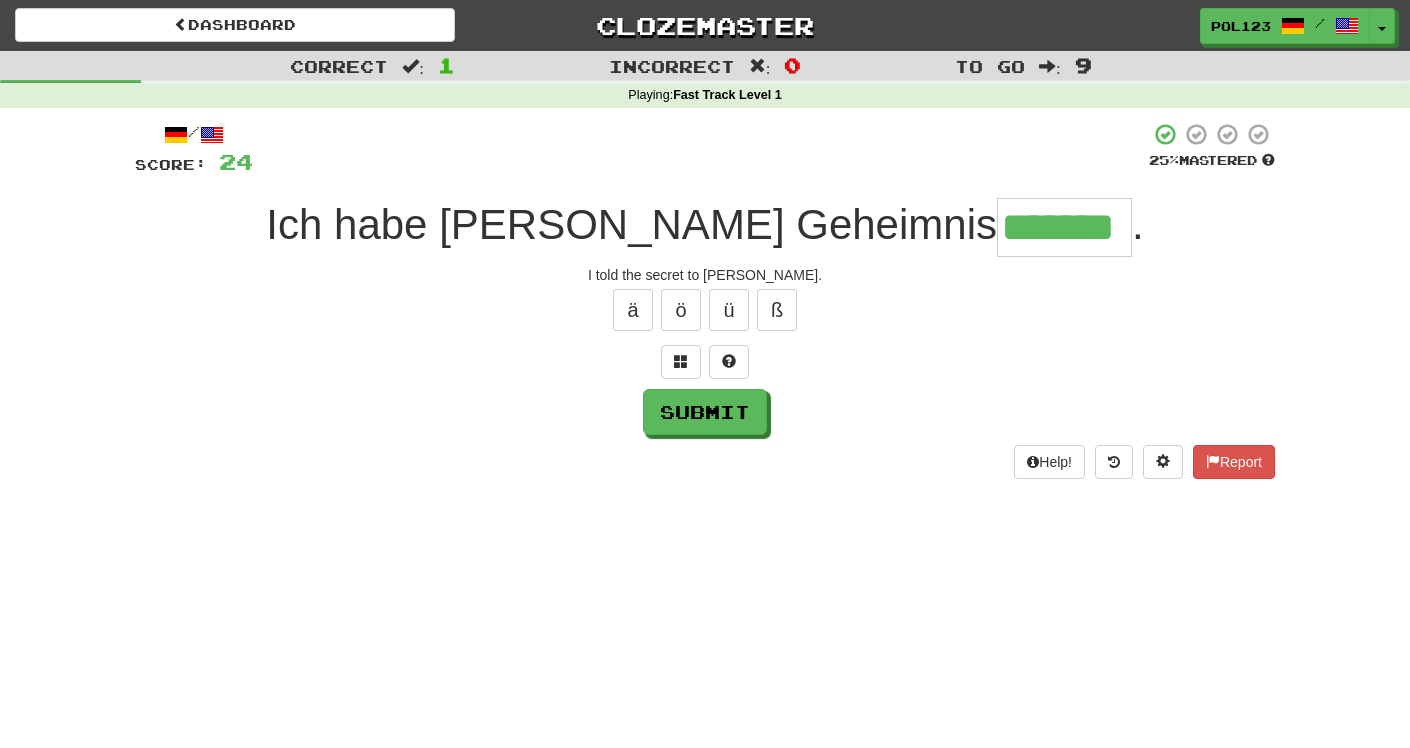 type on "*******" 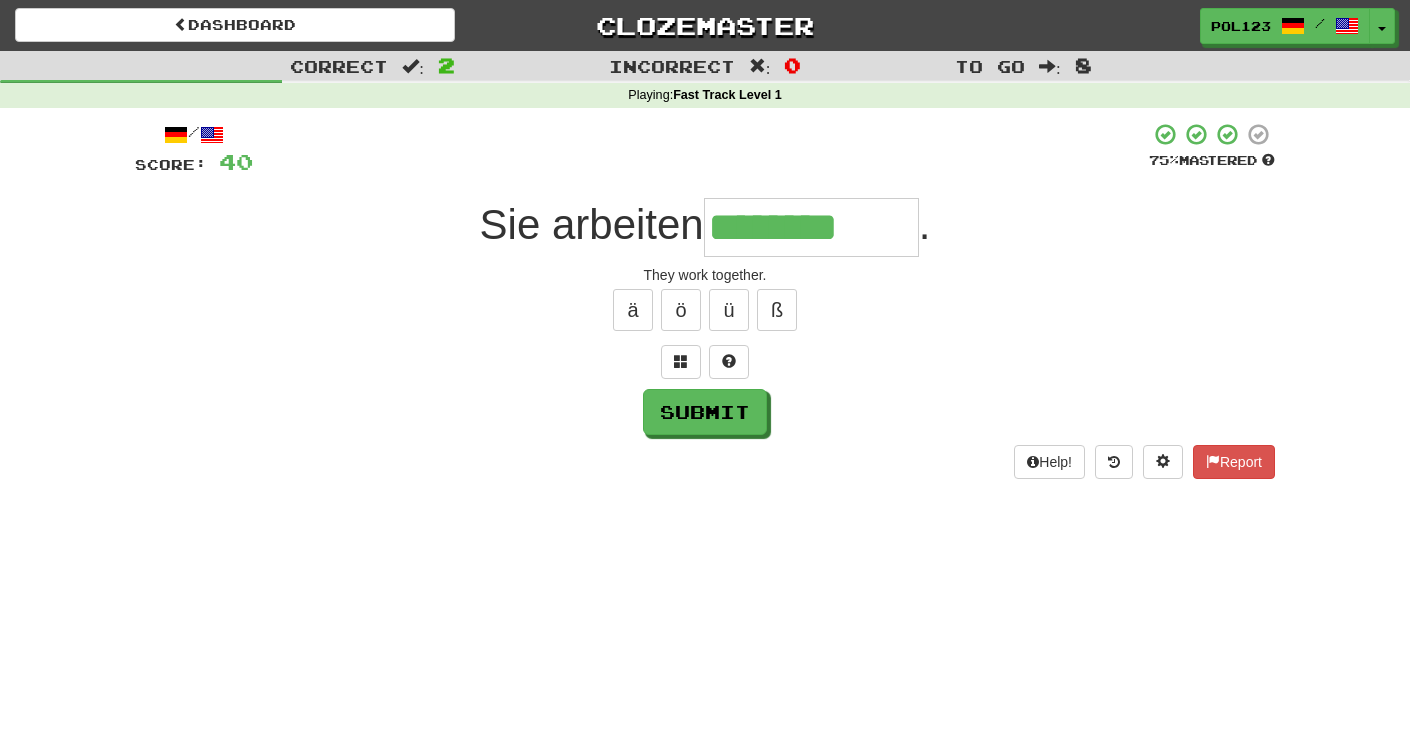 type on "********" 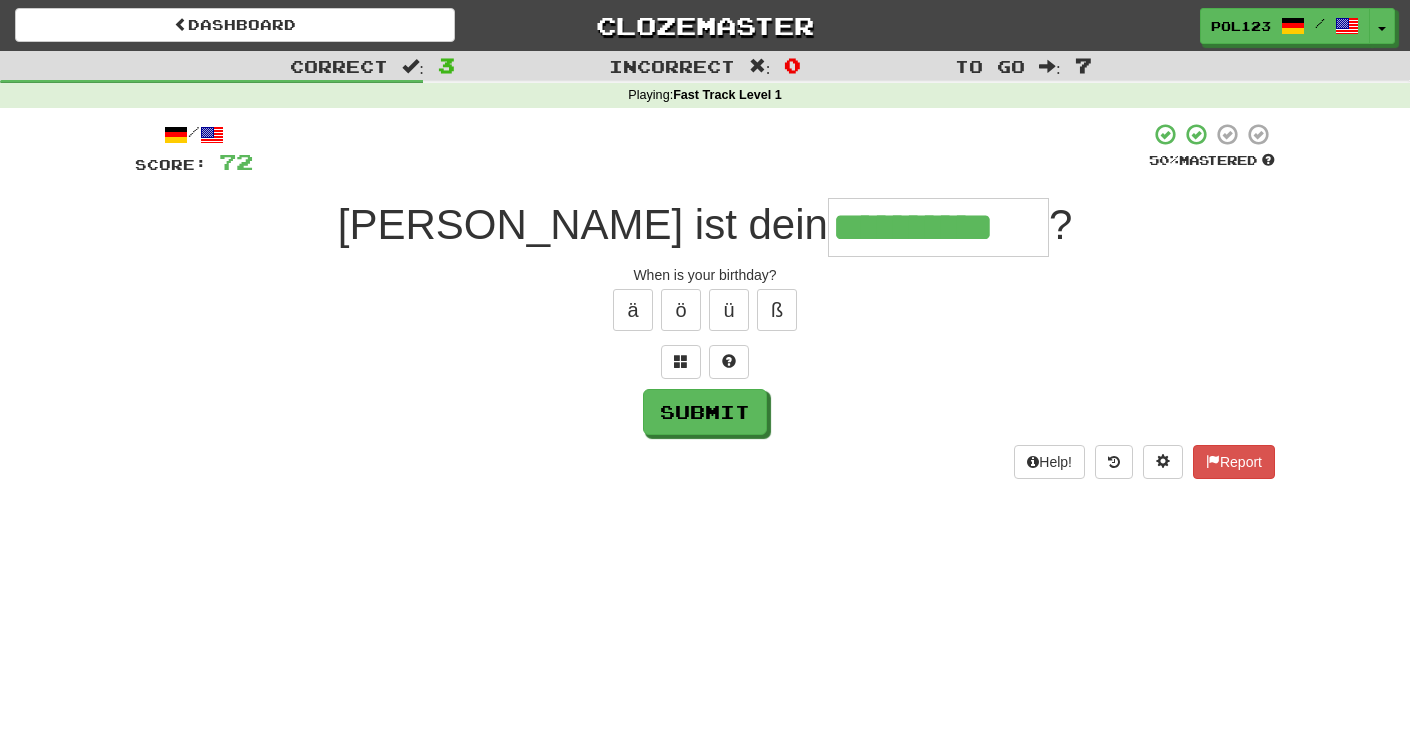 type on "**********" 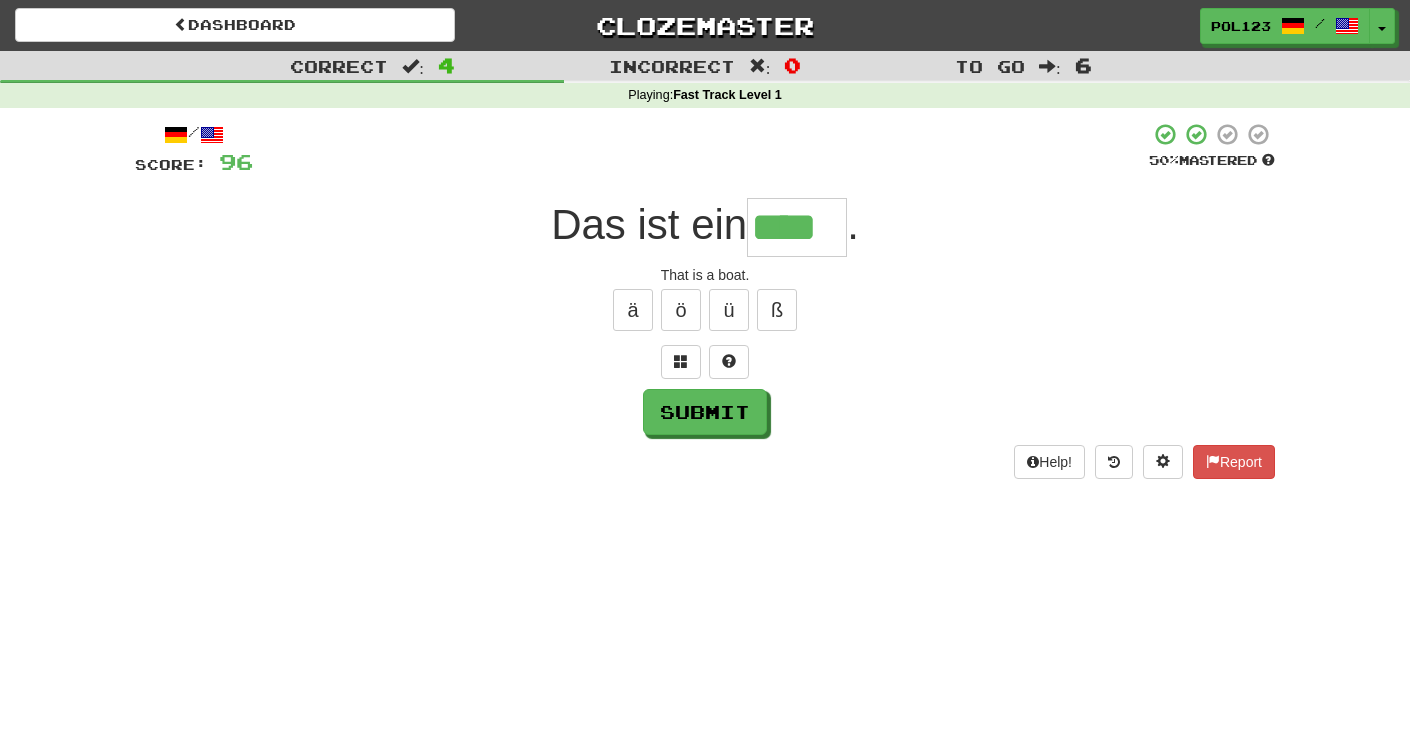 type on "****" 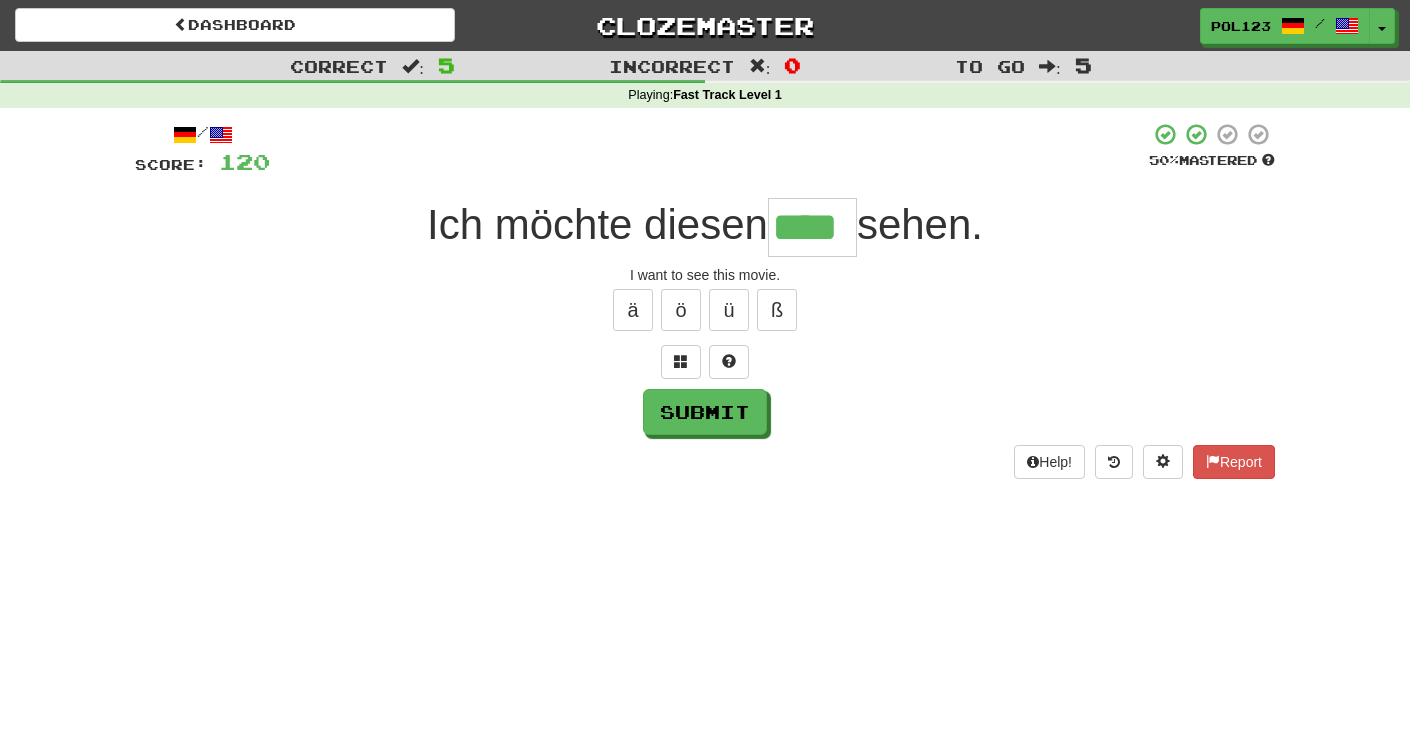 type on "****" 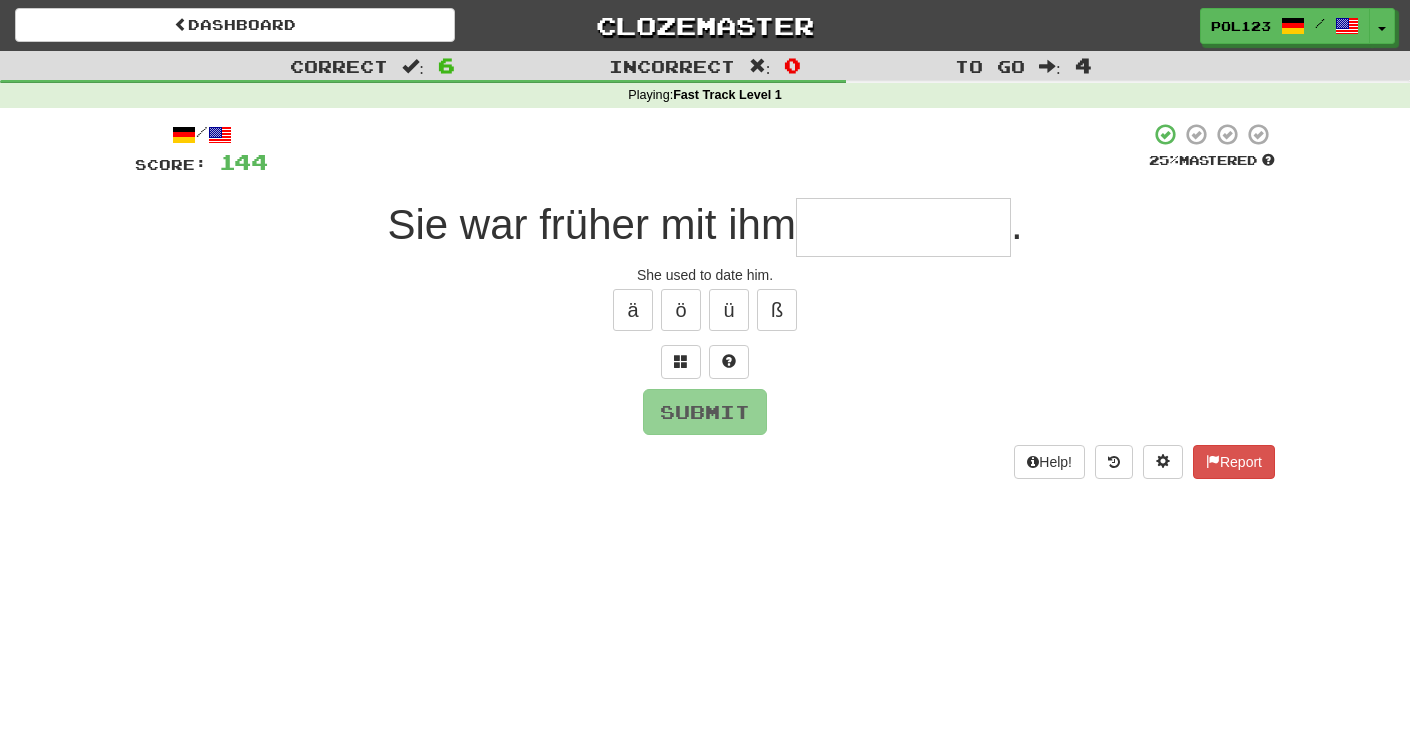 click on "She used to date him." at bounding box center [705, 275] 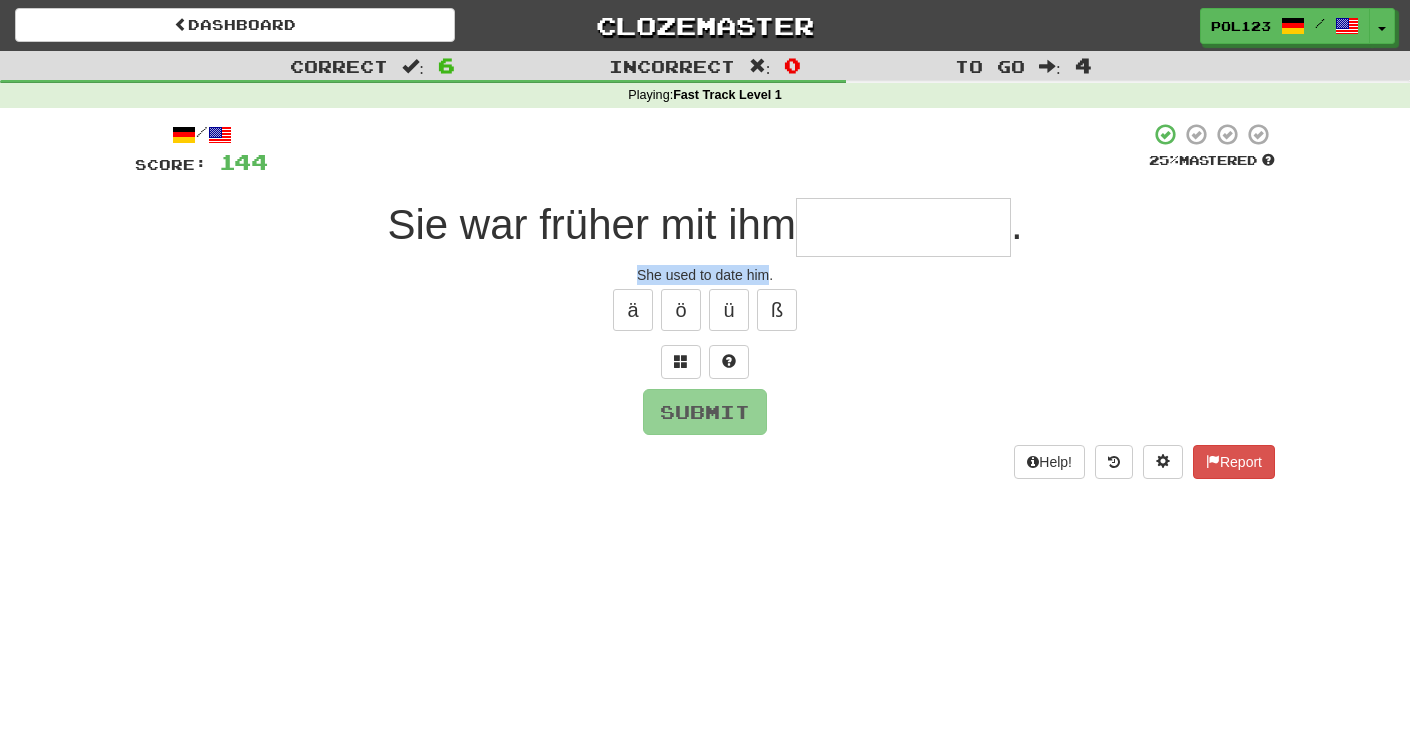drag, startPoint x: 646, startPoint y: 276, endPoint x: 760, endPoint y: 277, distance: 114.00439 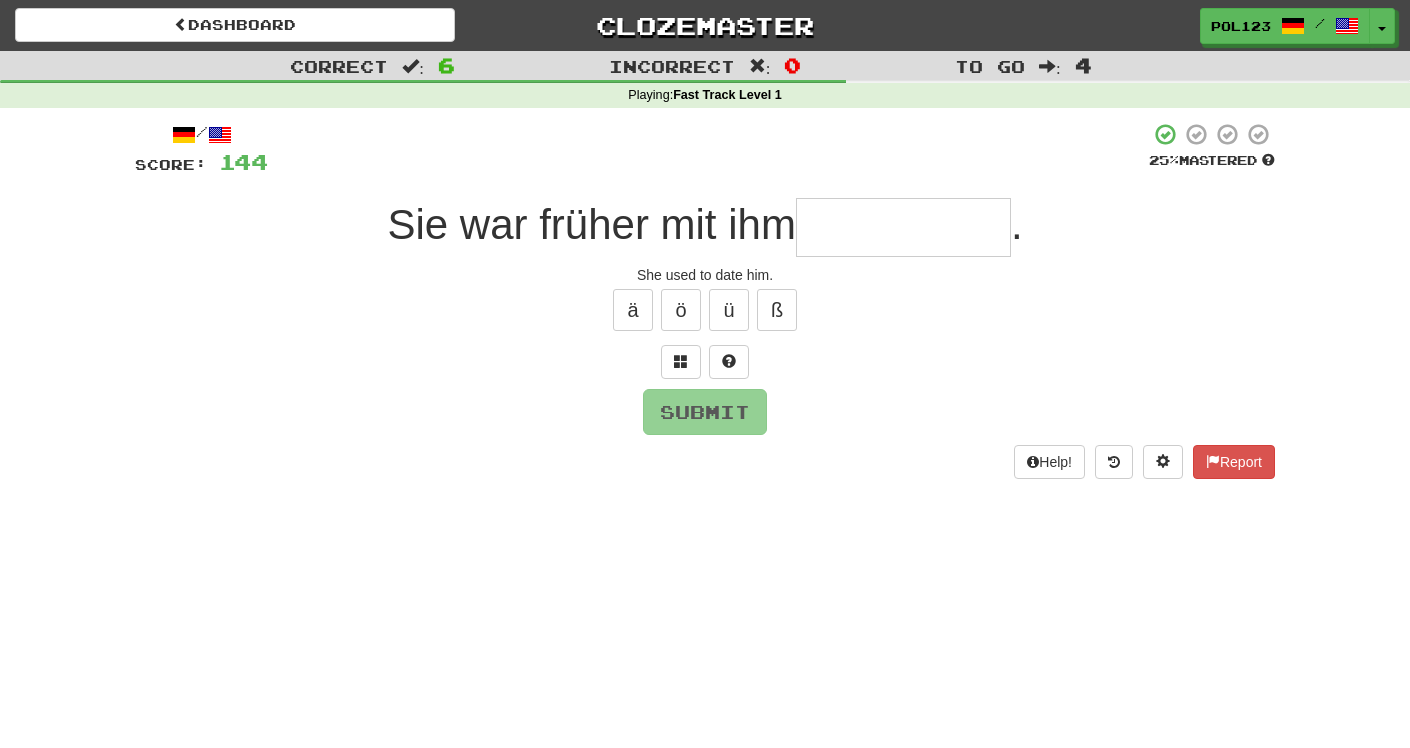 click at bounding box center [903, 227] 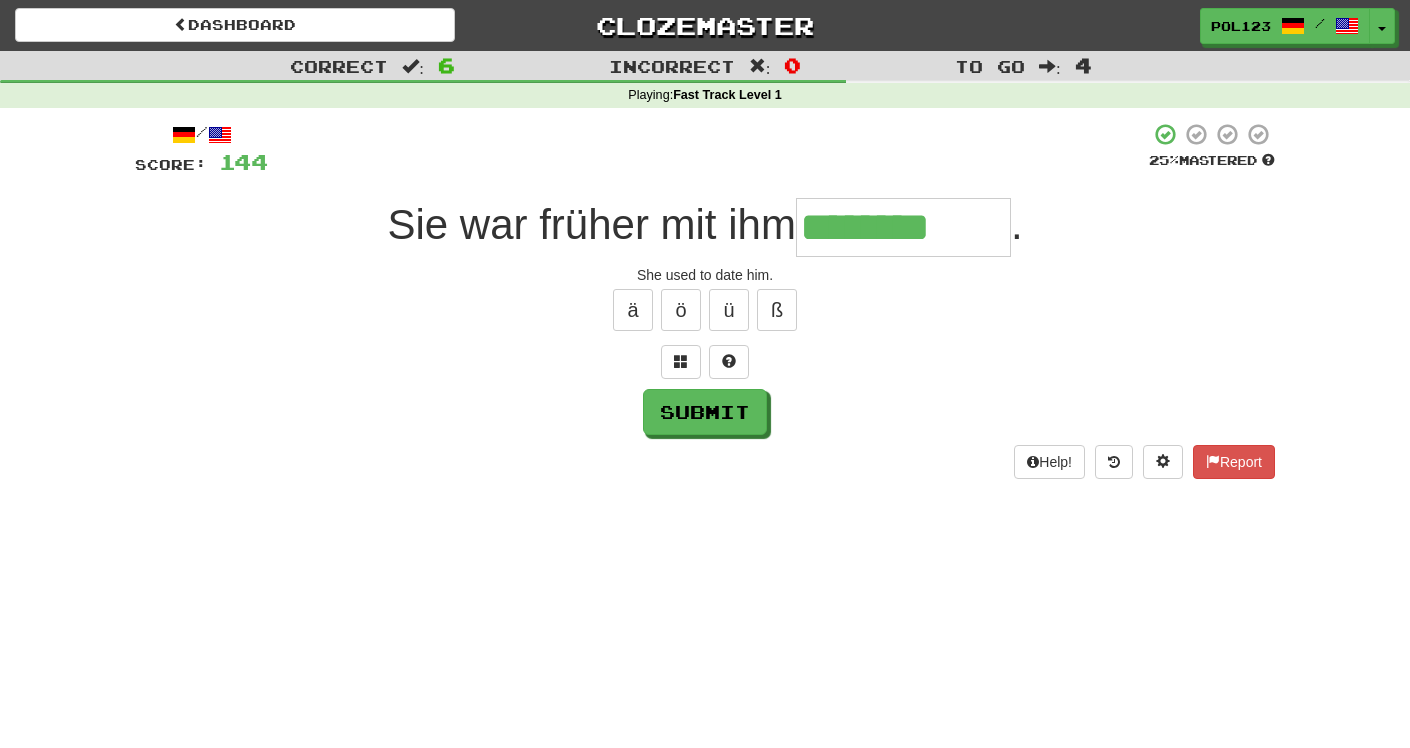 type on "********" 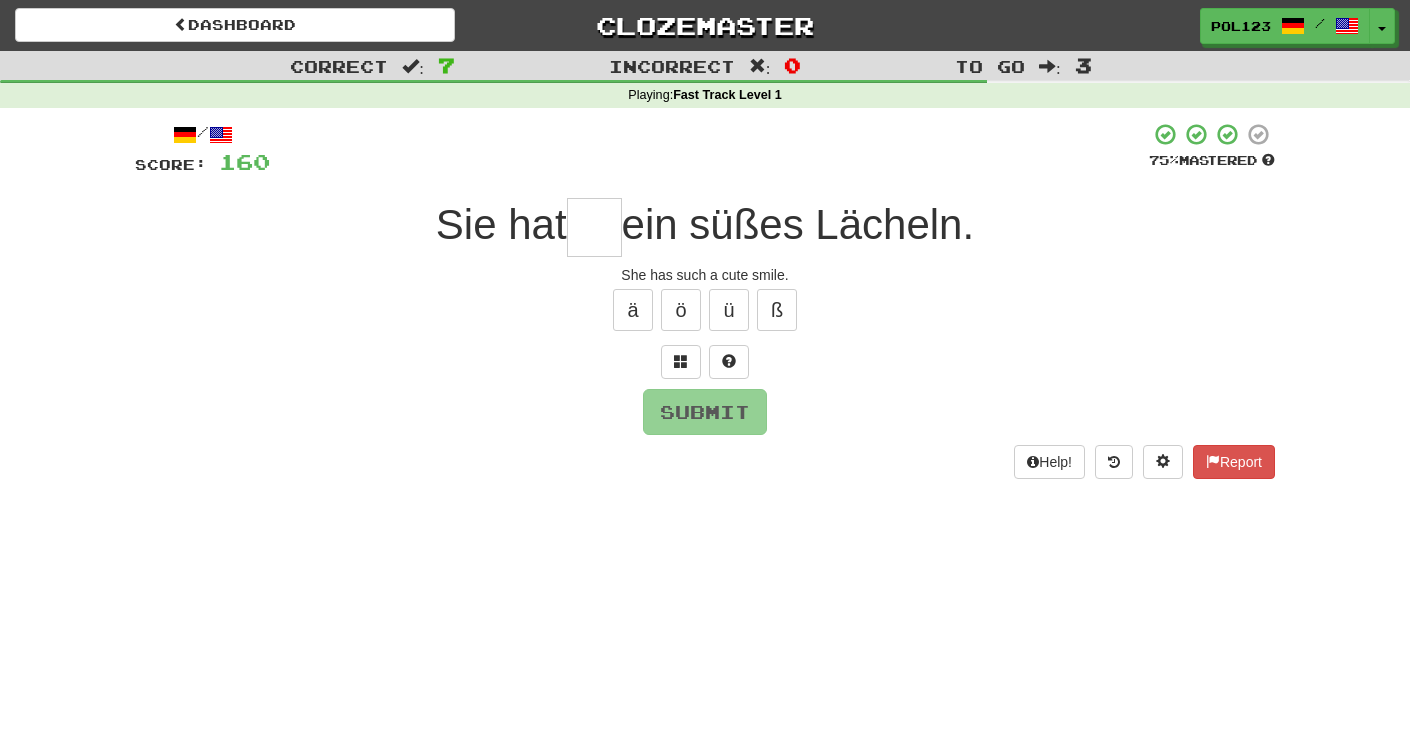 click on "She has such a cute smile." at bounding box center [705, 275] 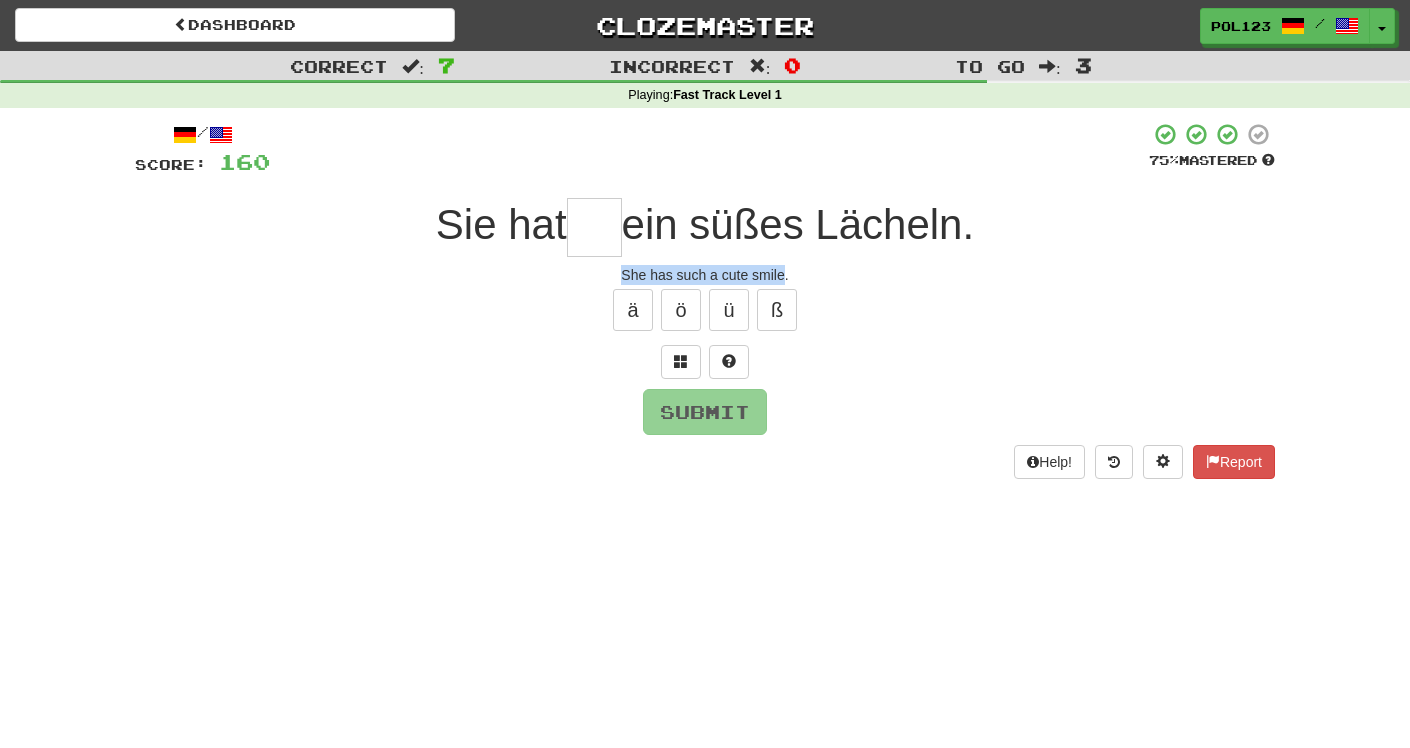 drag, startPoint x: 629, startPoint y: 276, endPoint x: 766, endPoint y: 280, distance: 137.05838 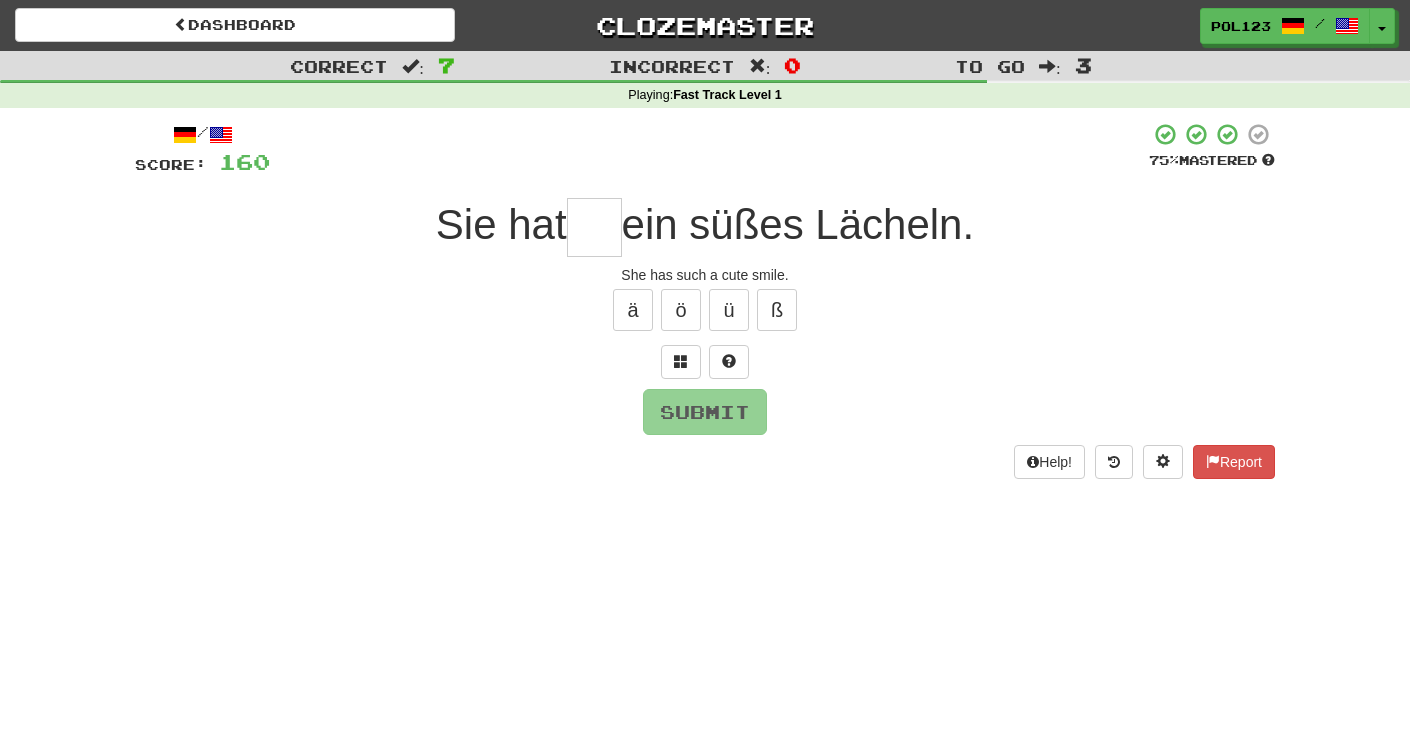 click at bounding box center (594, 227) 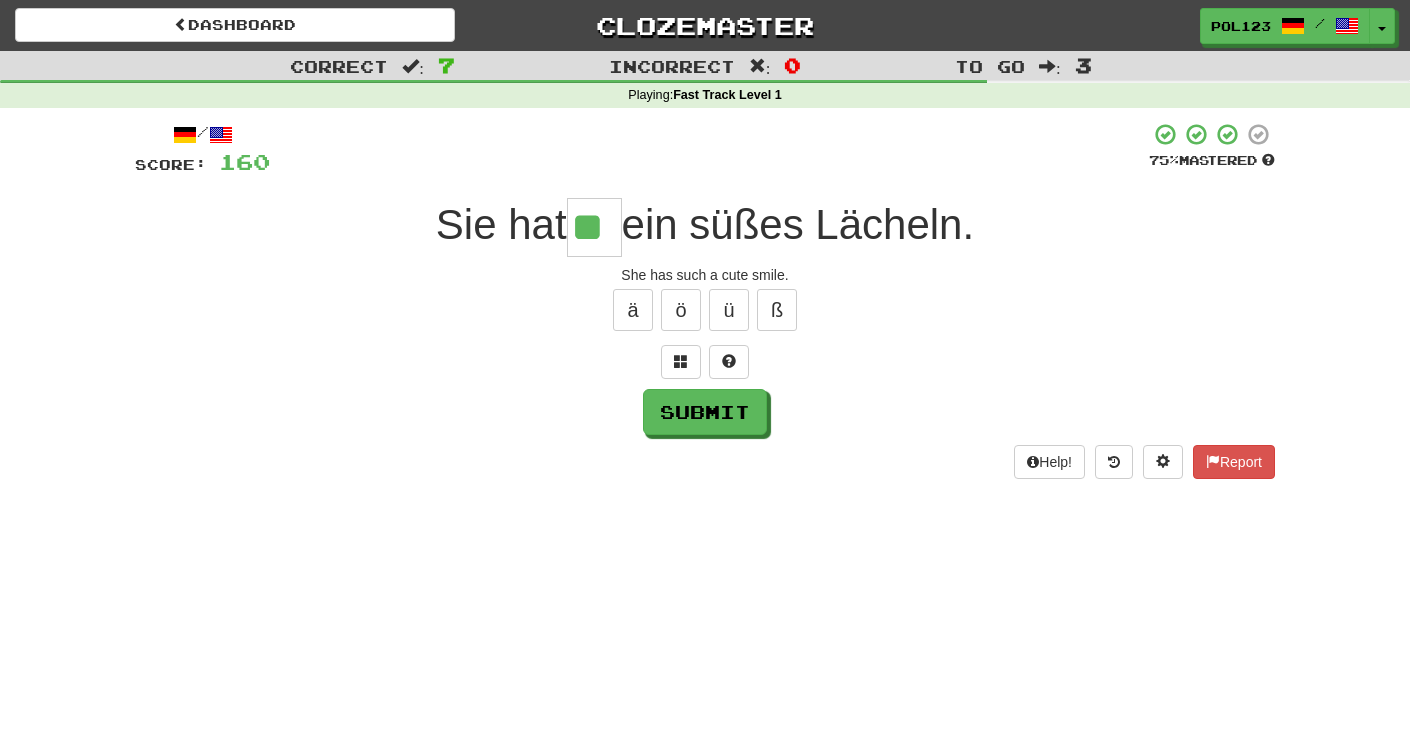type on "**" 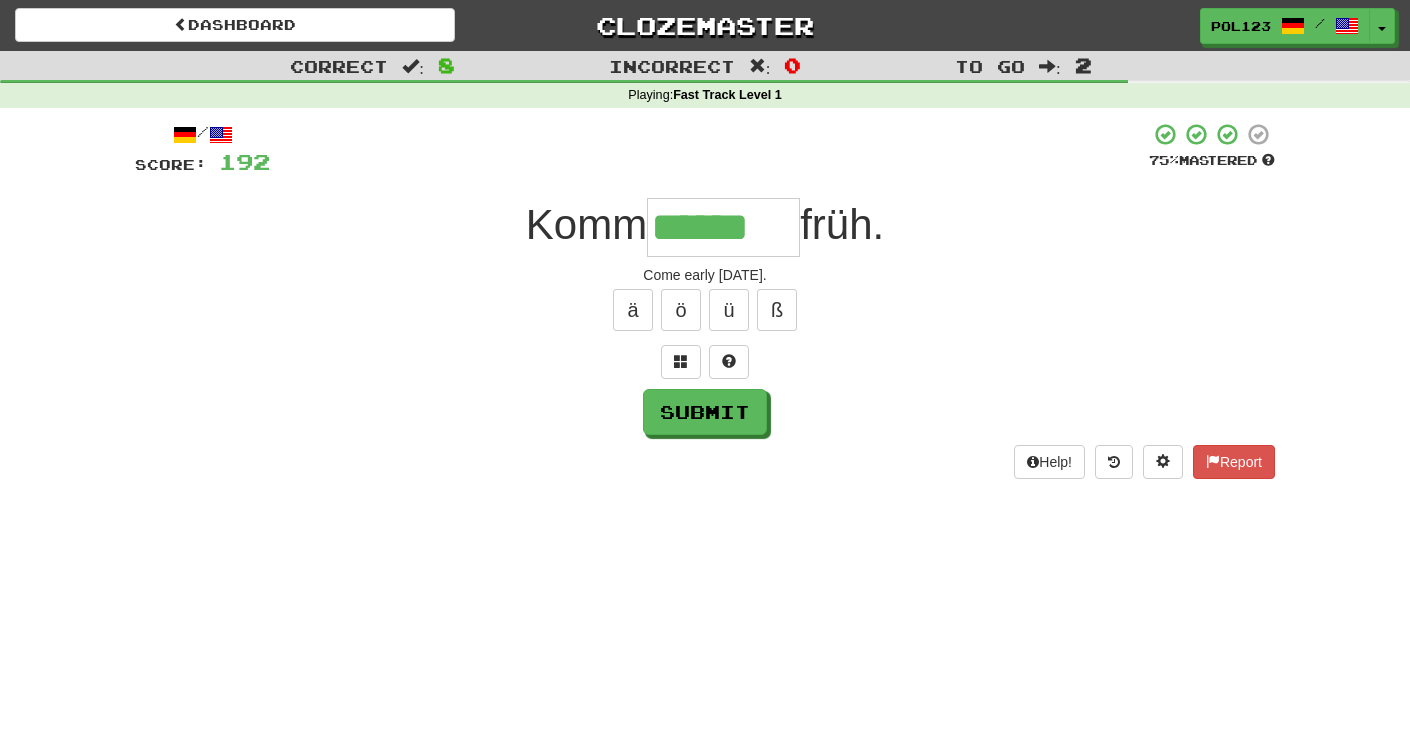 scroll, scrollTop: 0, scrollLeft: 0, axis: both 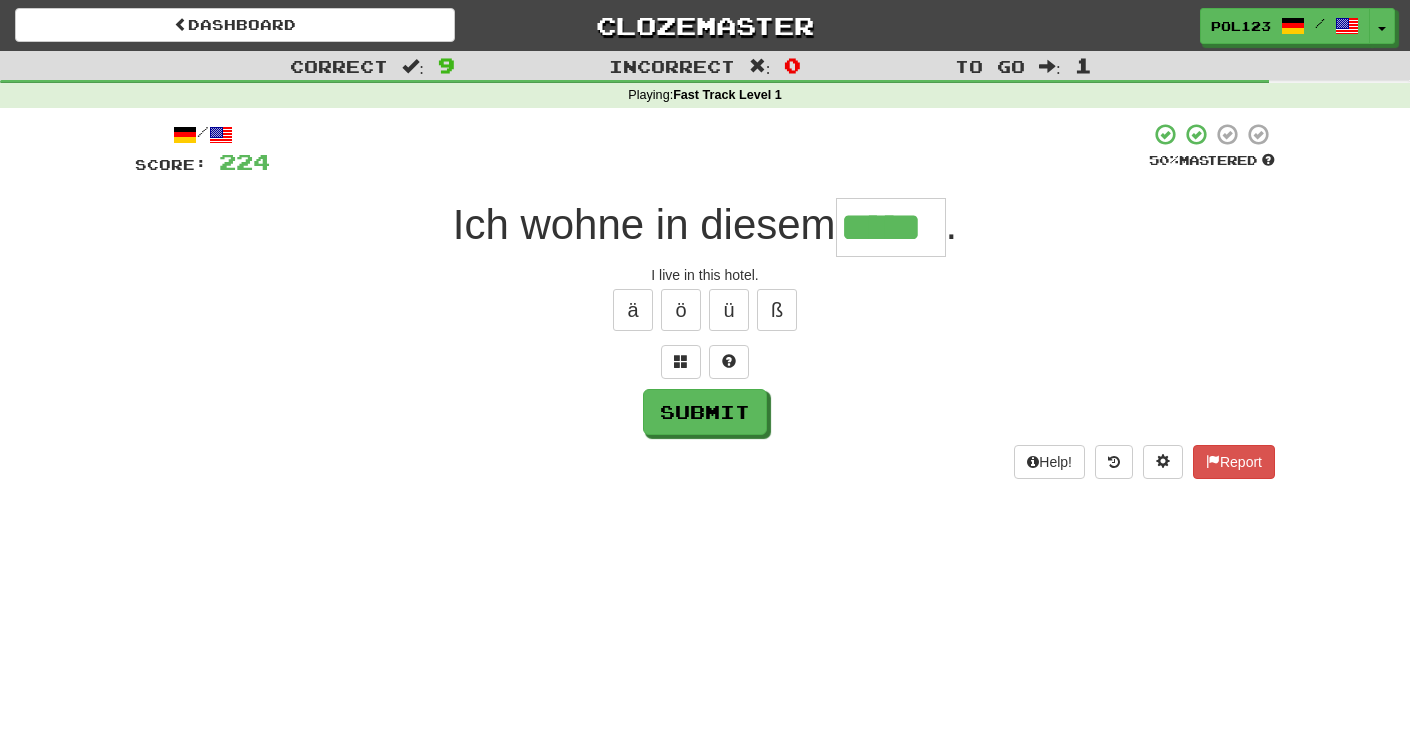 type on "*****" 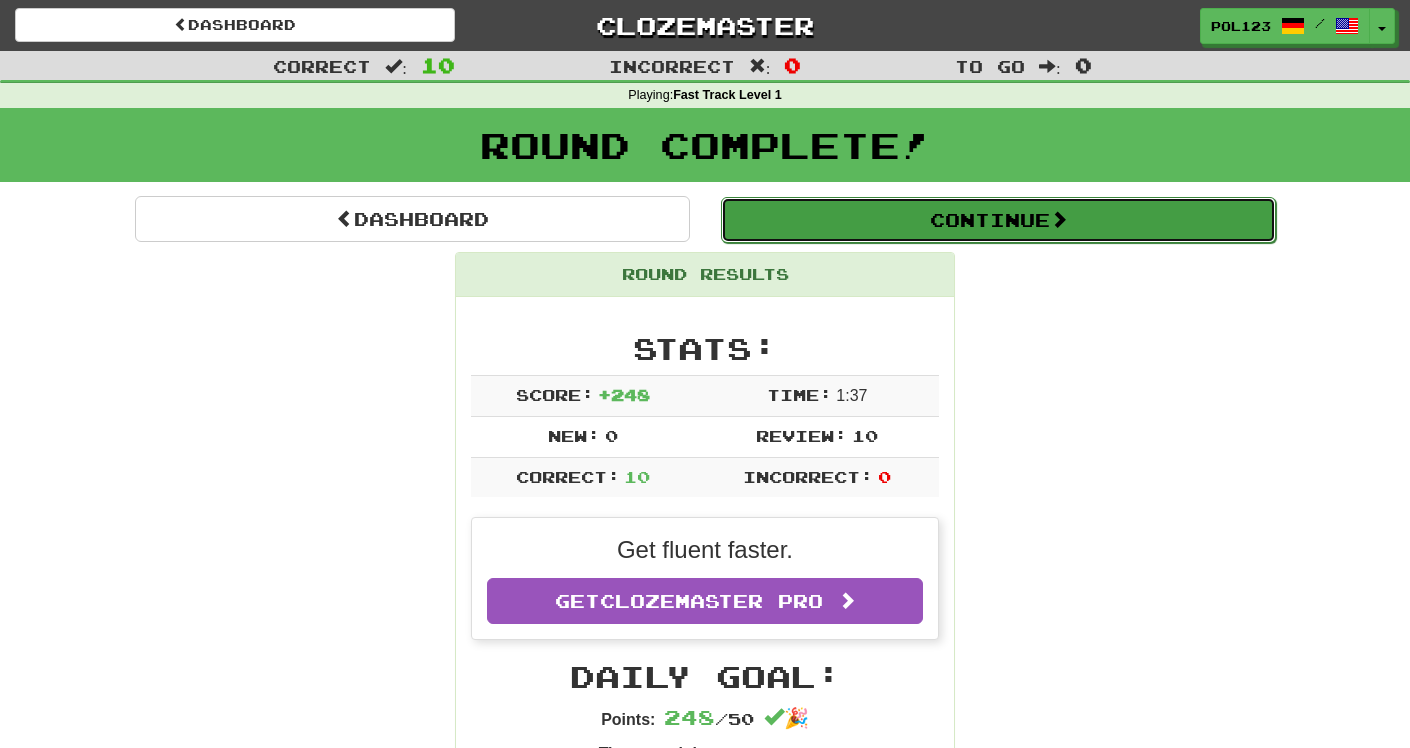 click on "Continue" at bounding box center (998, 220) 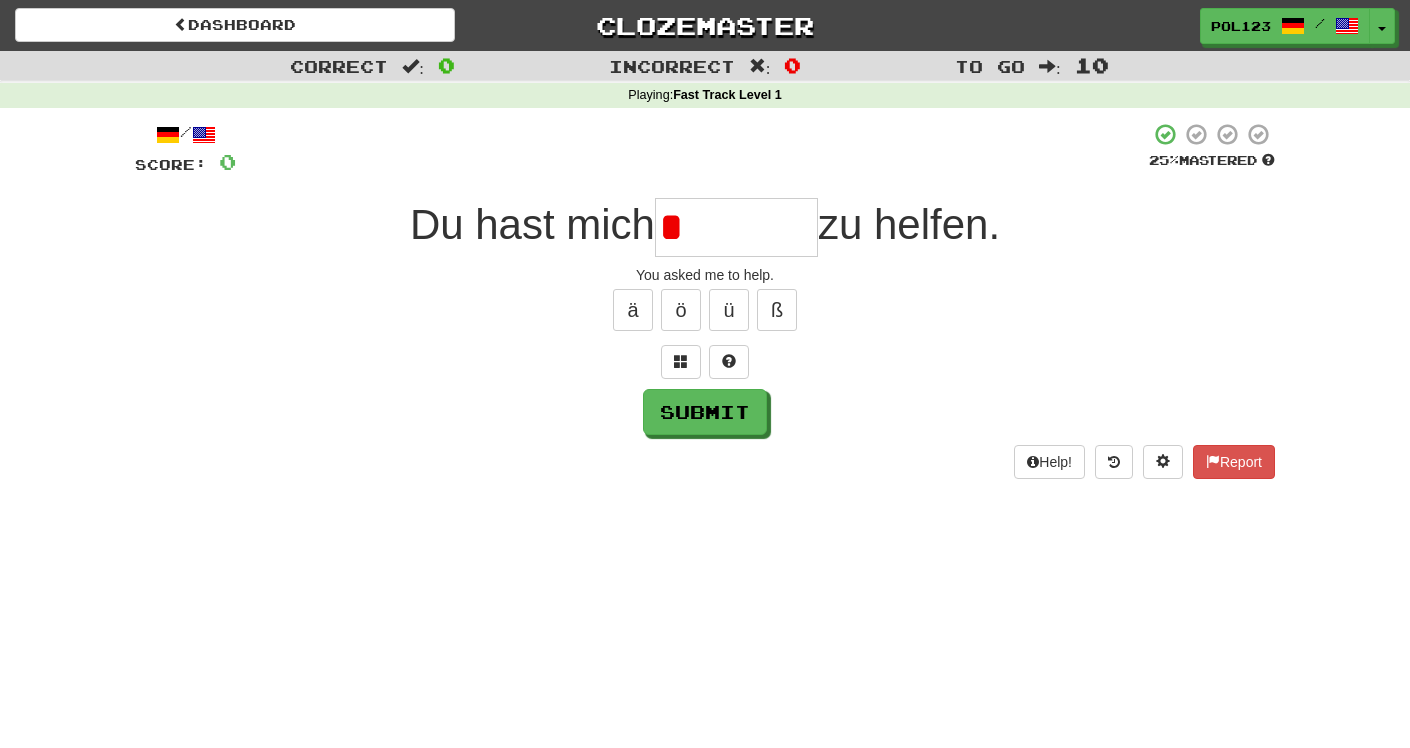 type on "*" 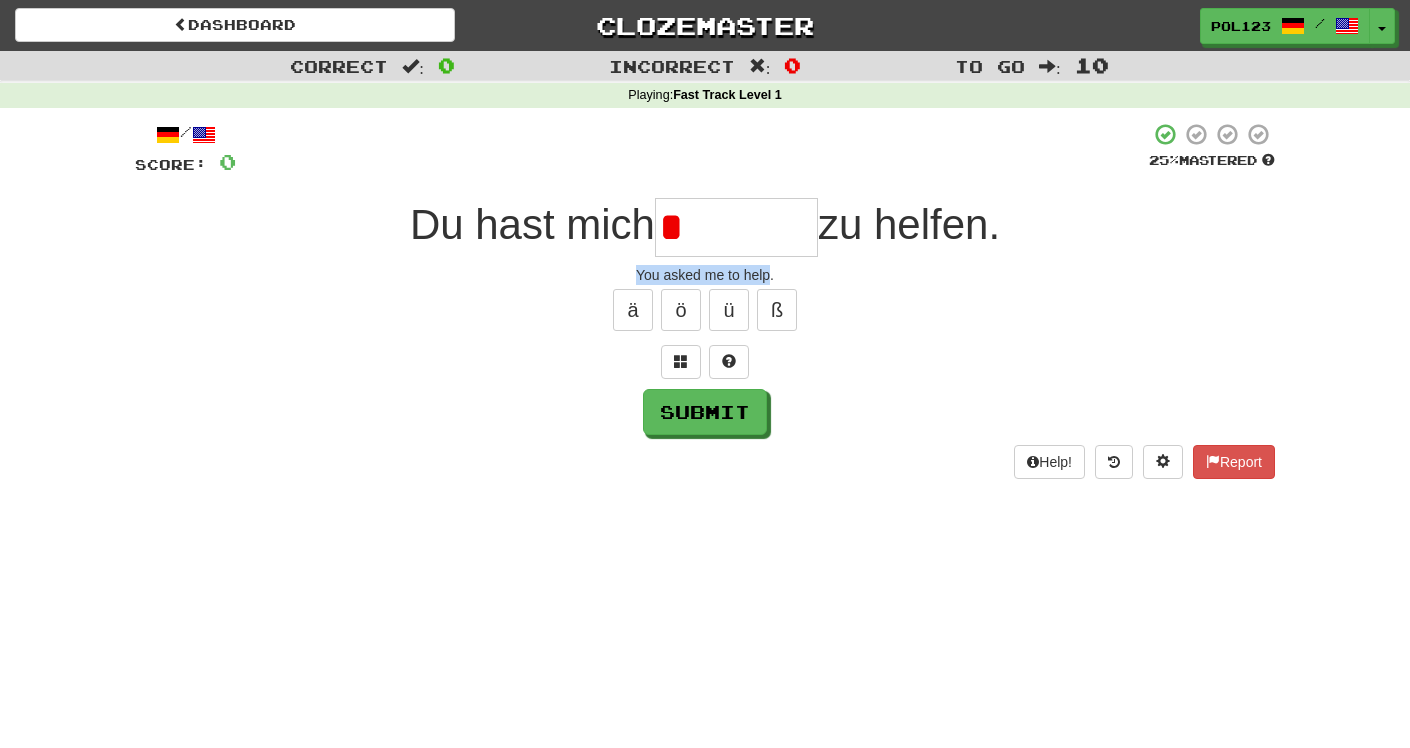 drag, startPoint x: 641, startPoint y: 268, endPoint x: 763, endPoint y: 265, distance: 122.03688 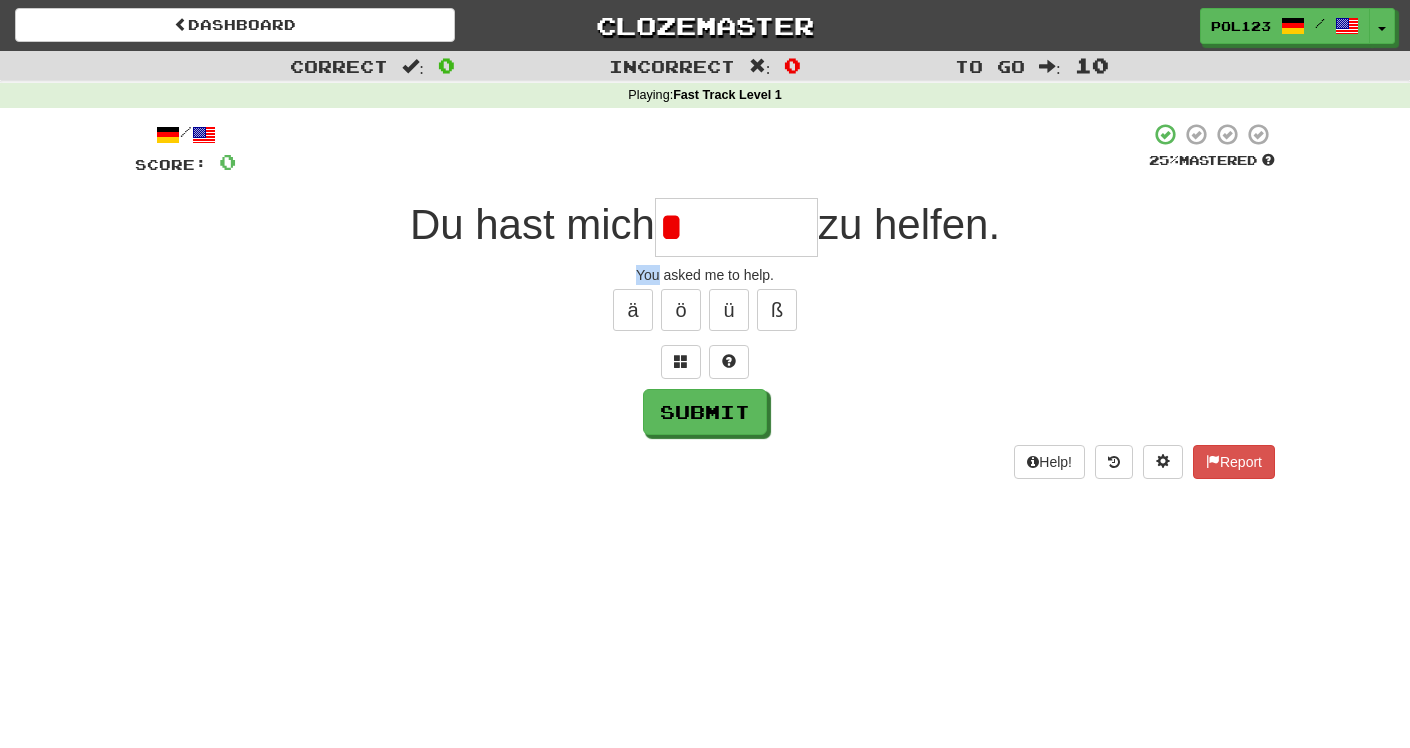copy on "You" 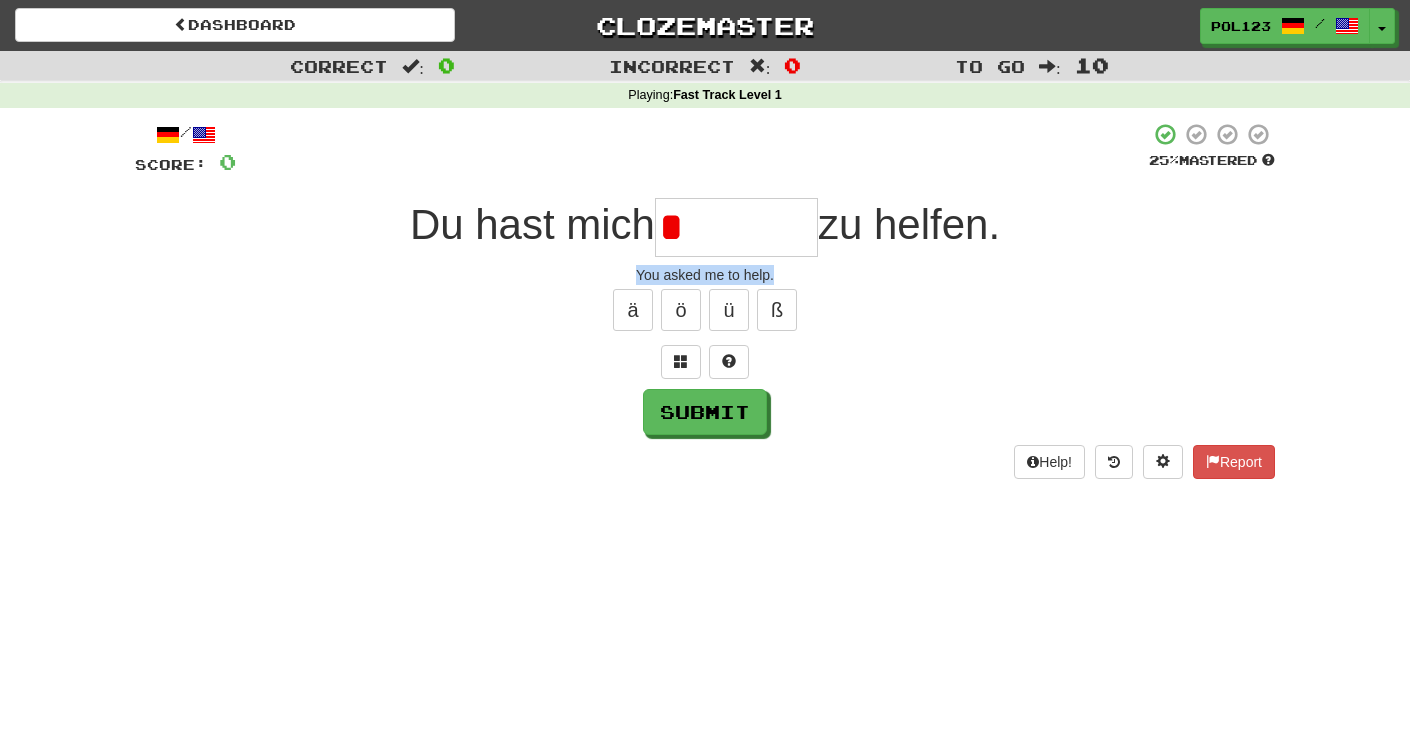 copy on "You asked me to help." 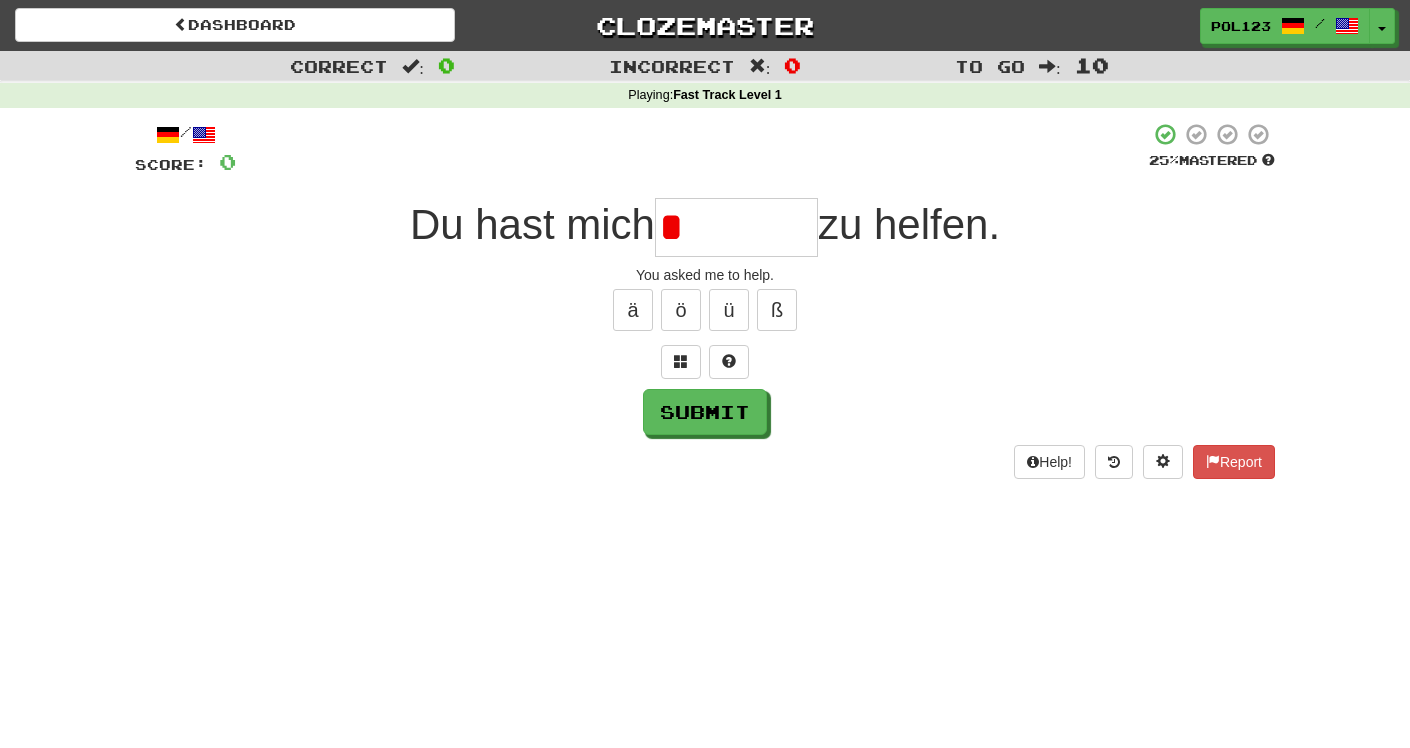 click on "*" at bounding box center [736, 227] 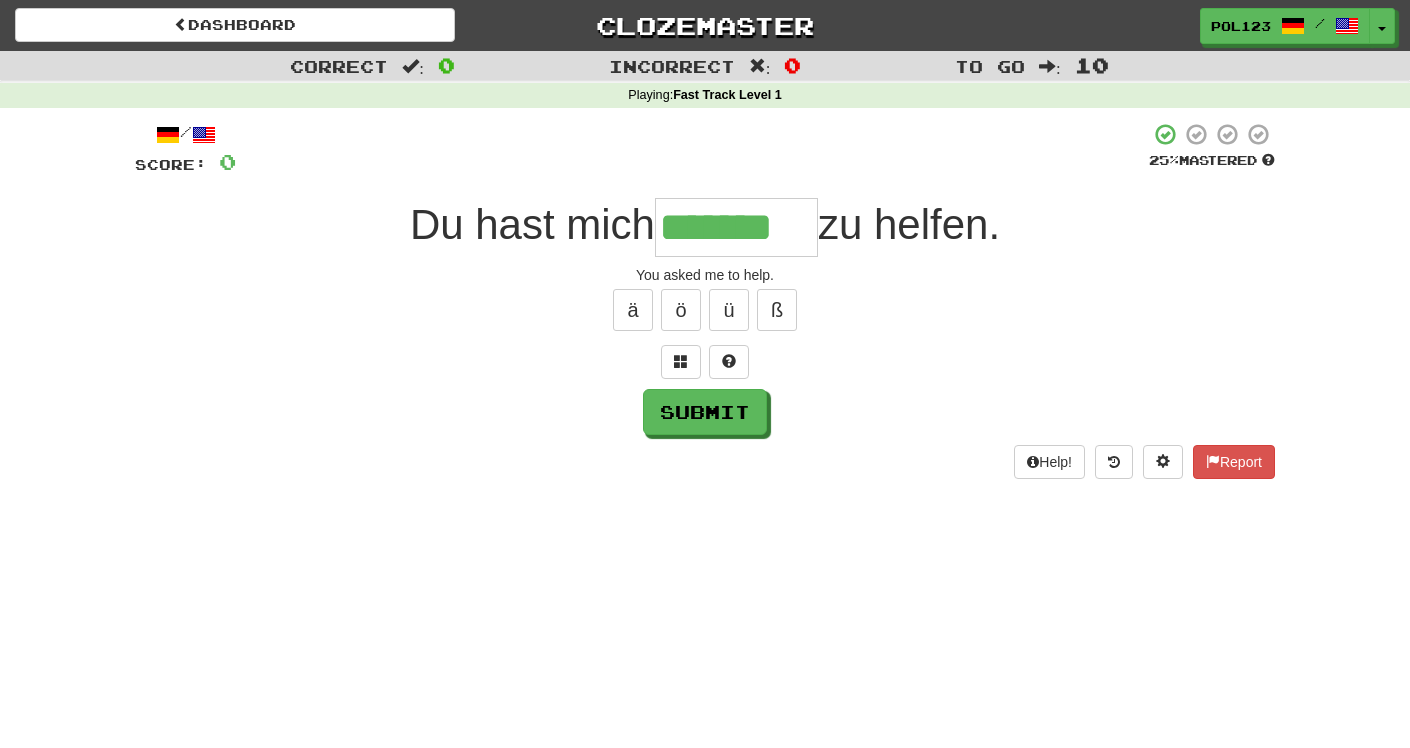 type on "*******" 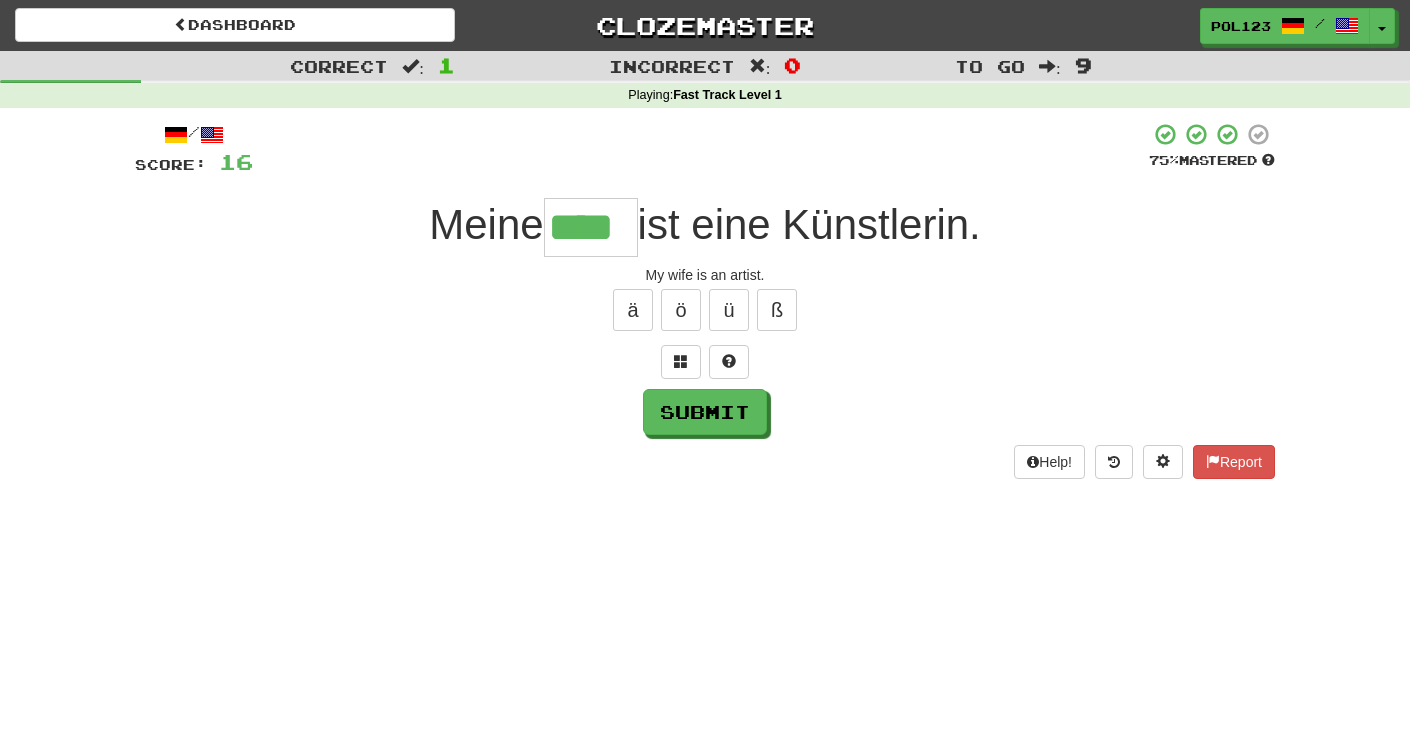 type on "****" 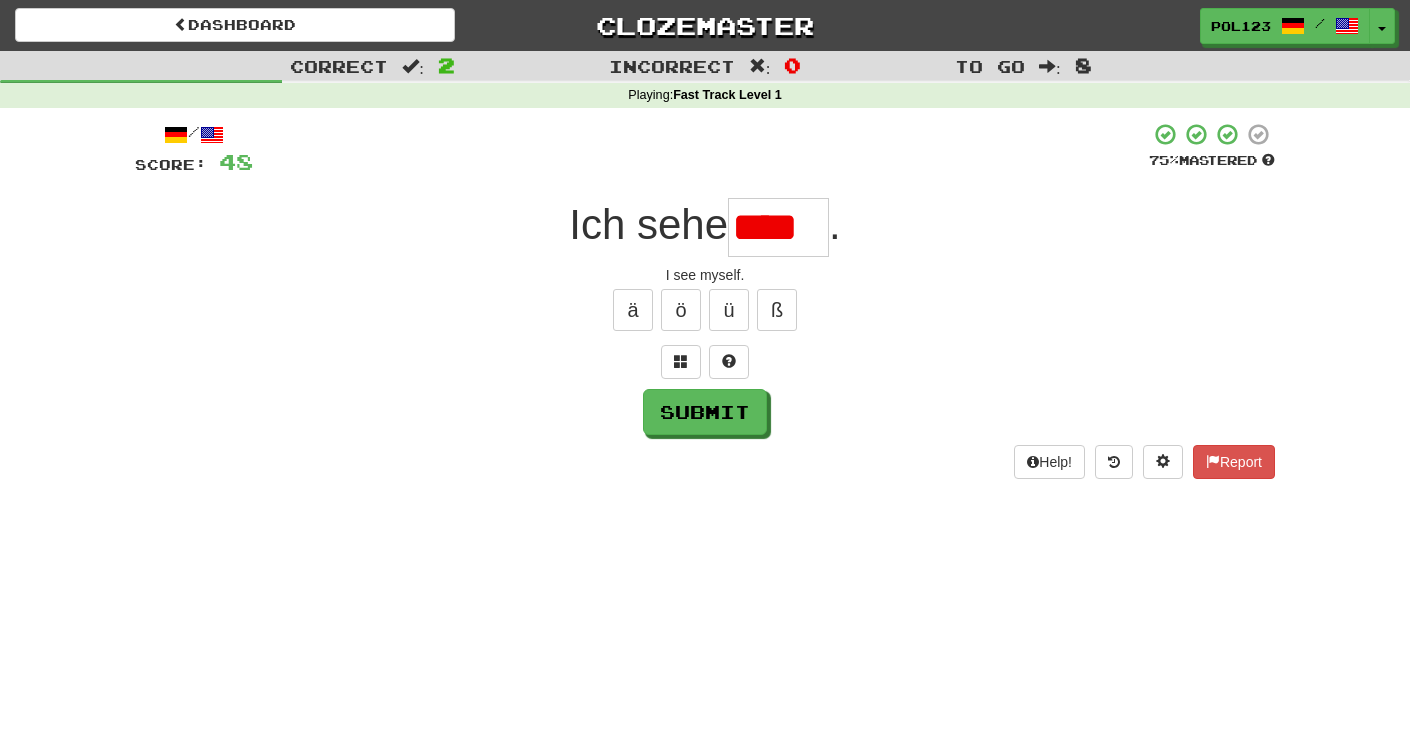 scroll, scrollTop: 0, scrollLeft: 0, axis: both 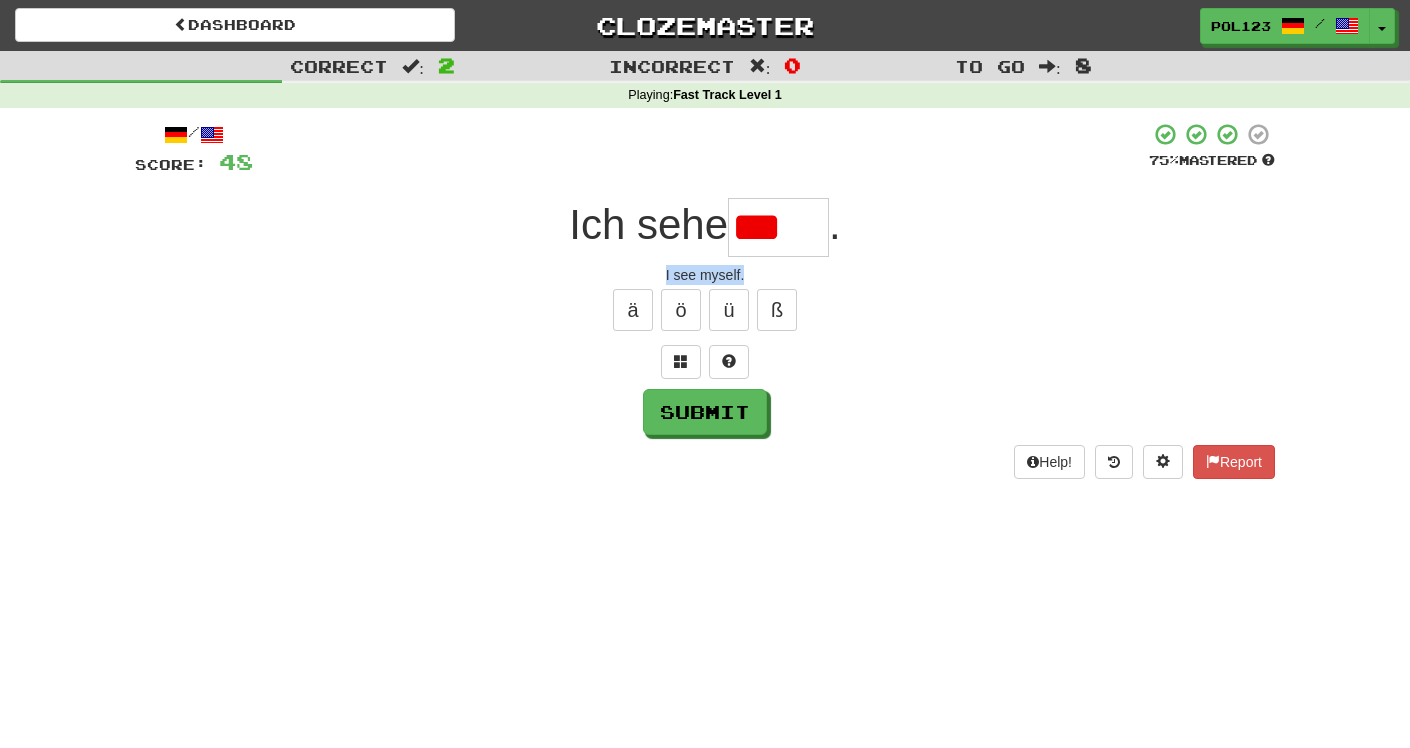 drag, startPoint x: 755, startPoint y: 279, endPoint x: 657, endPoint y: 279, distance: 98 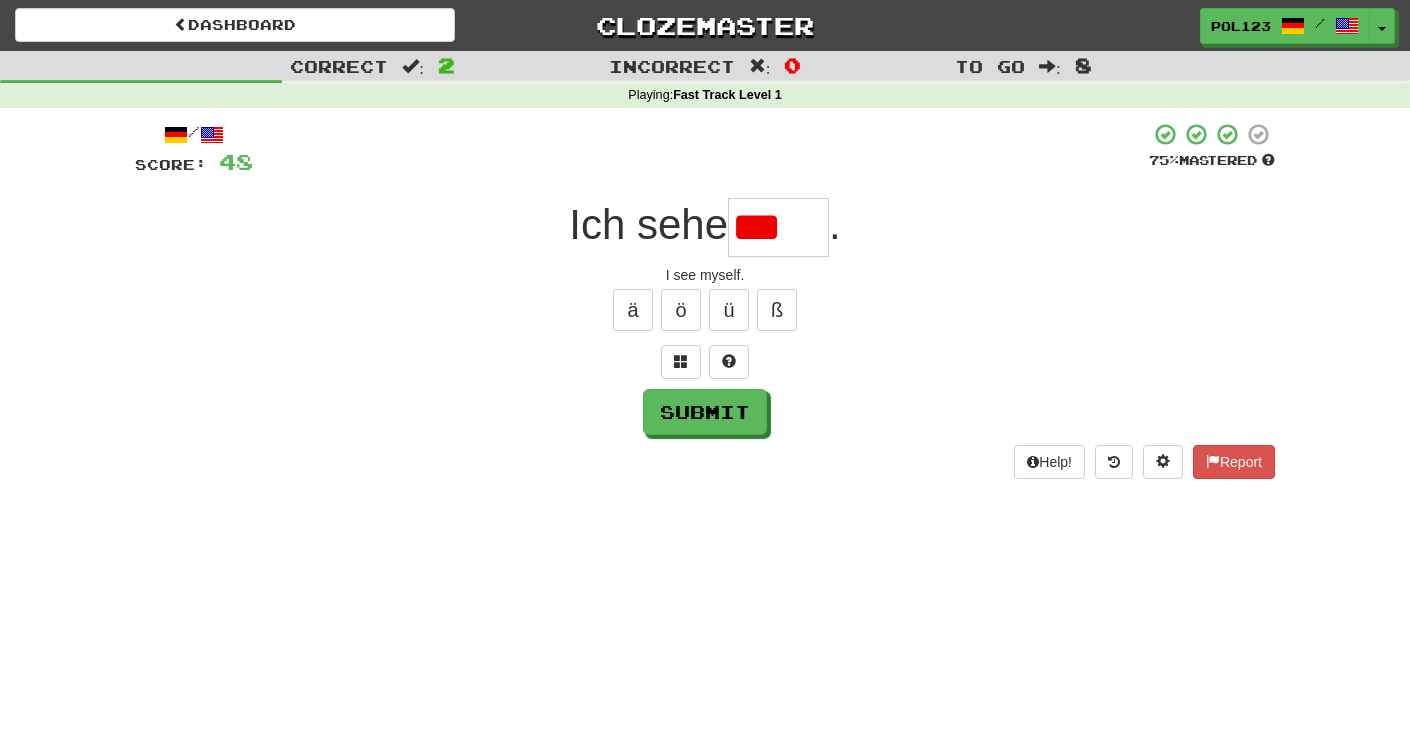 click on "***" at bounding box center [778, 227] 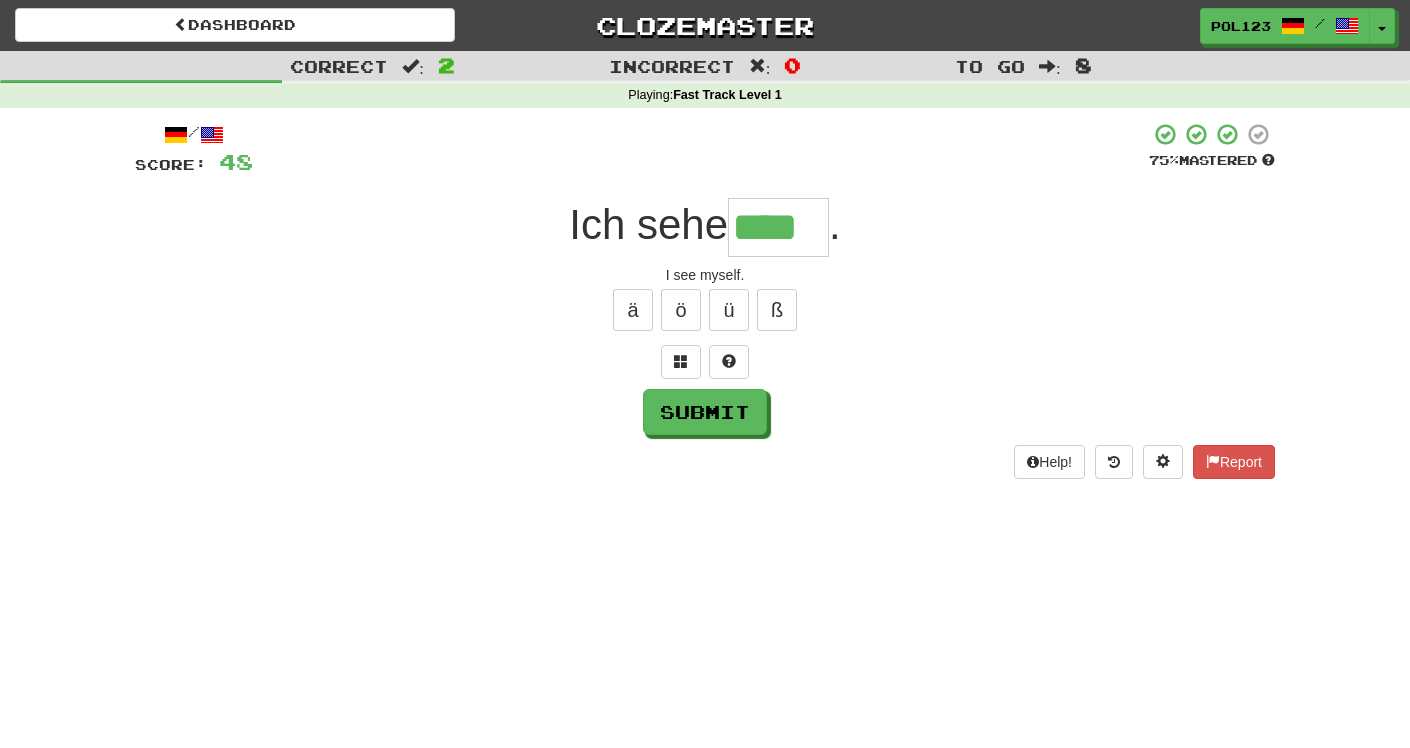 type on "****" 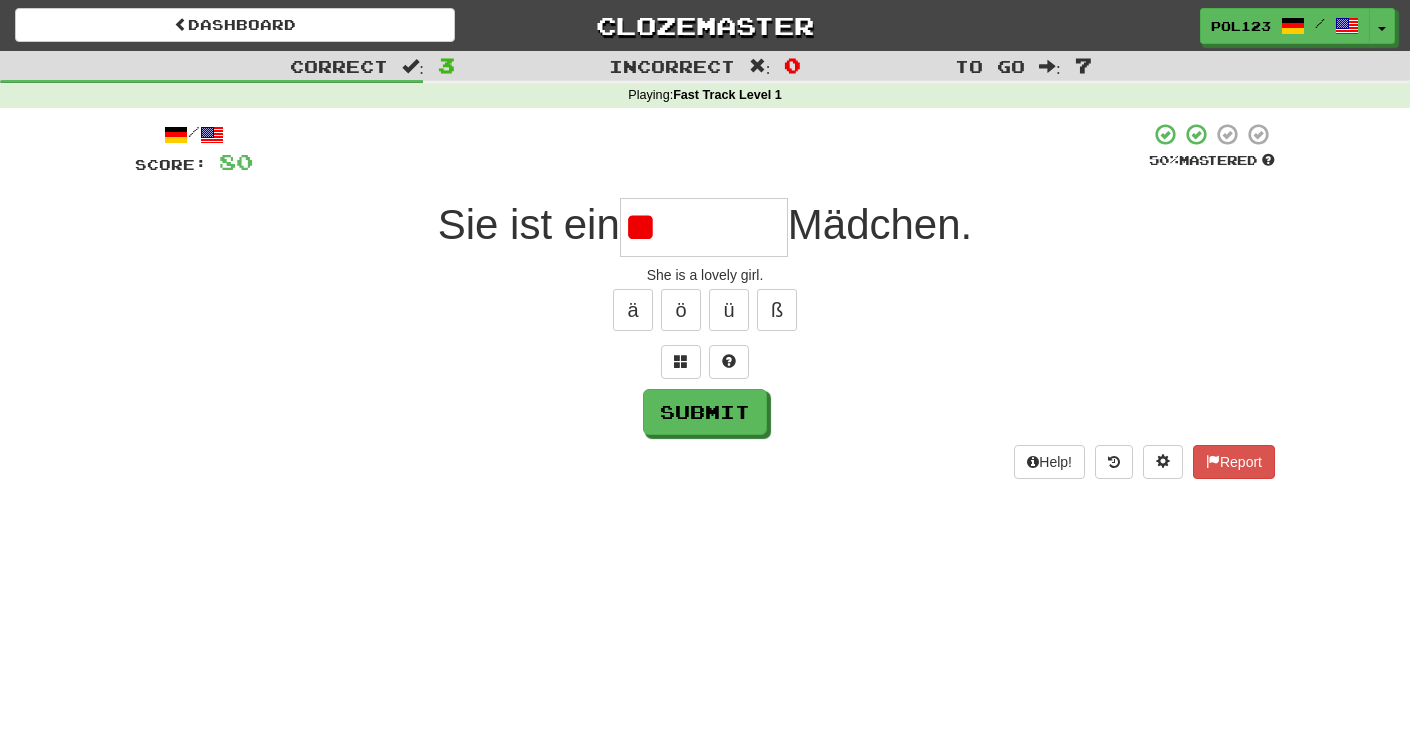 click on "She is a lovely girl." at bounding box center (705, 275) 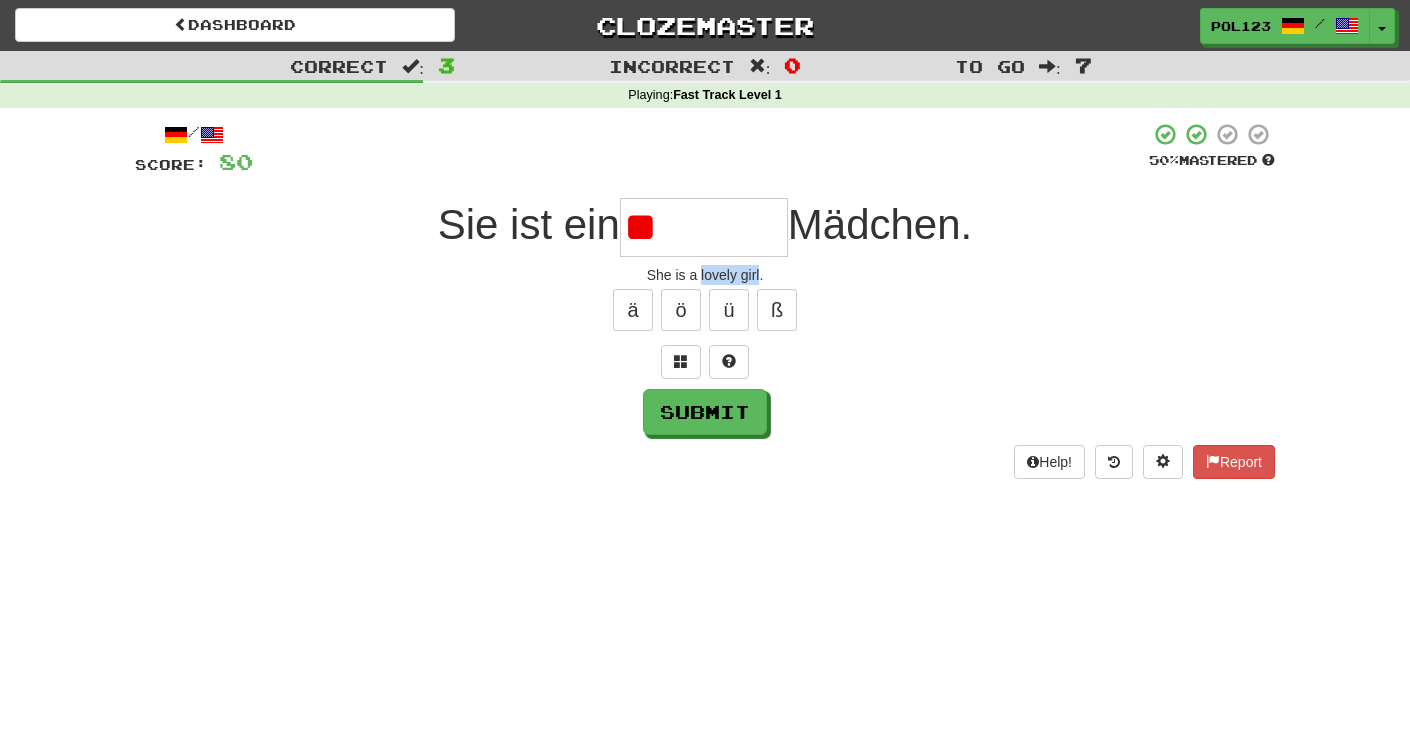 drag, startPoint x: 720, startPoint y: 274, endPoint x: 743, endPoint y: 275, distance: 23.021729 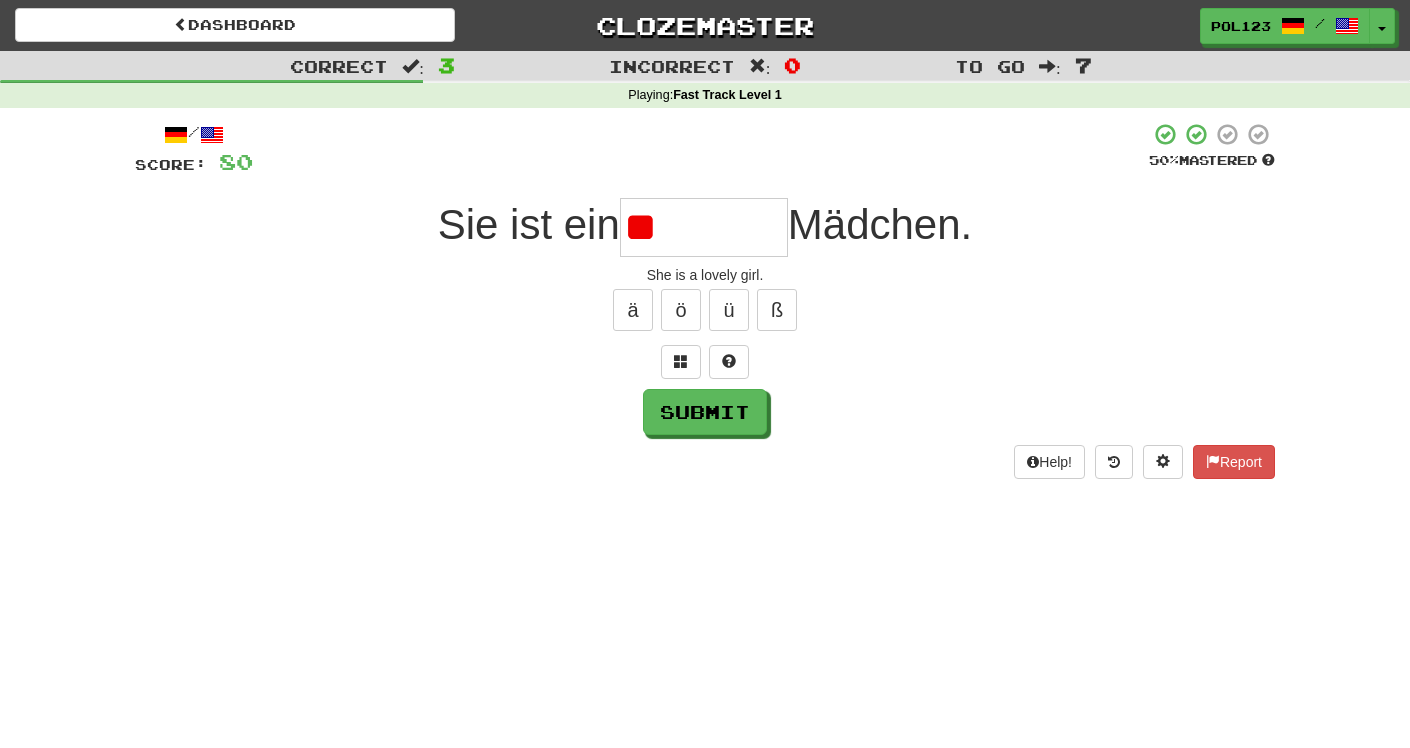 click on "**" at bounding box center (704, 227) 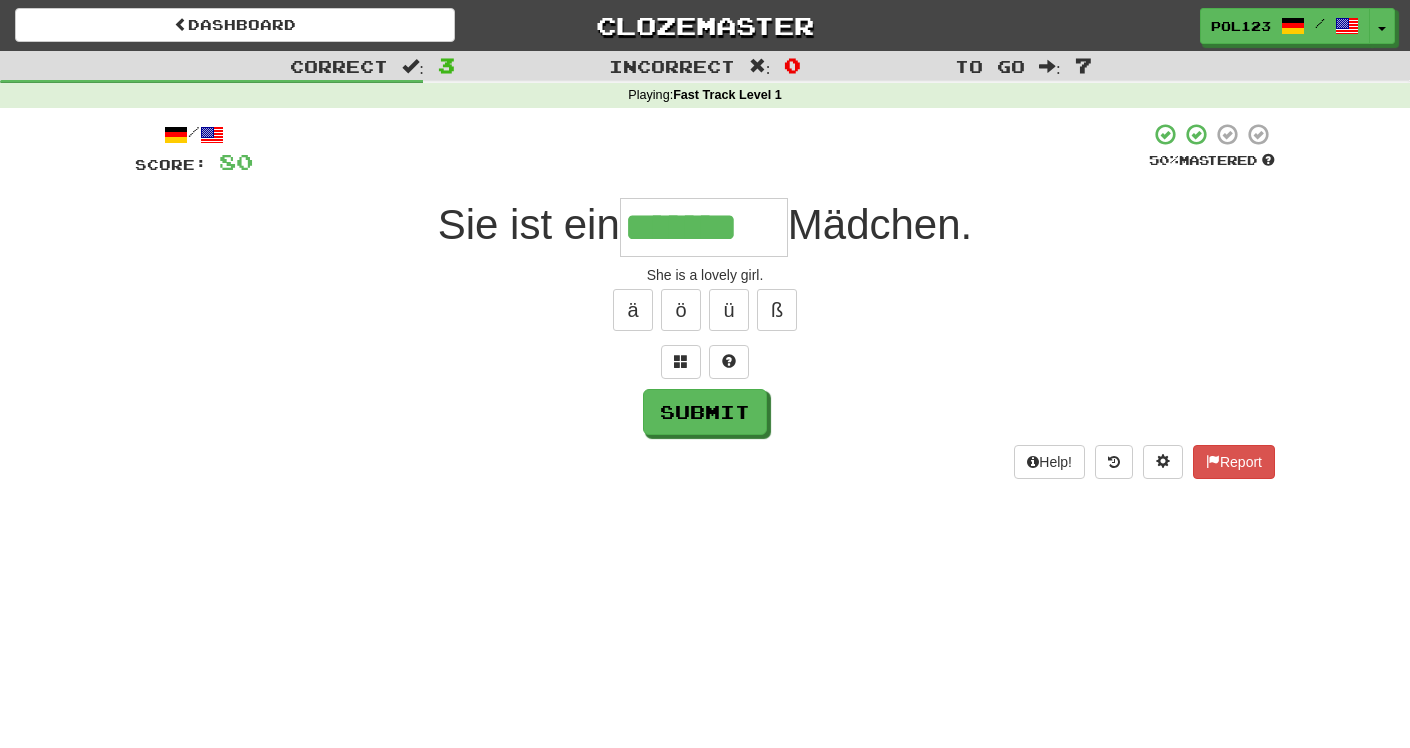 type on "*******" 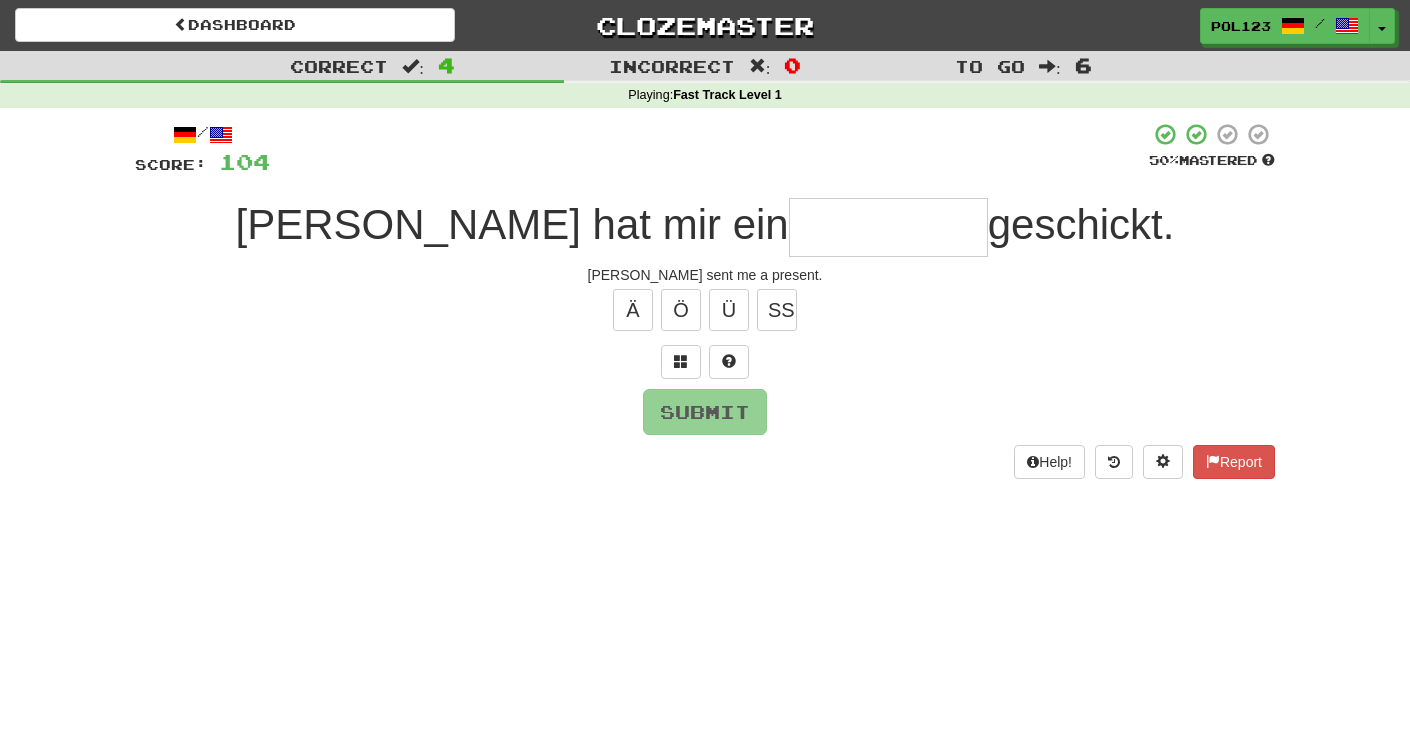 type on "*" 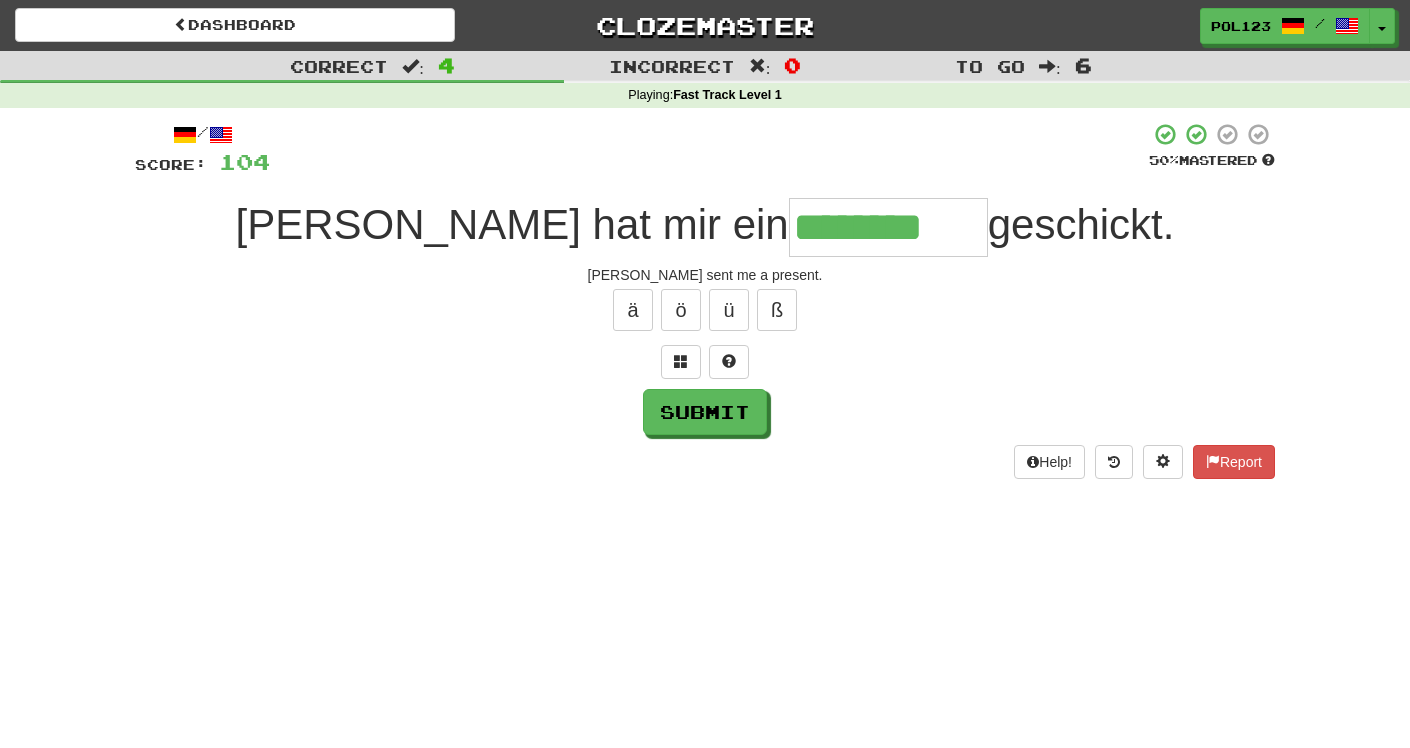 type on "********" 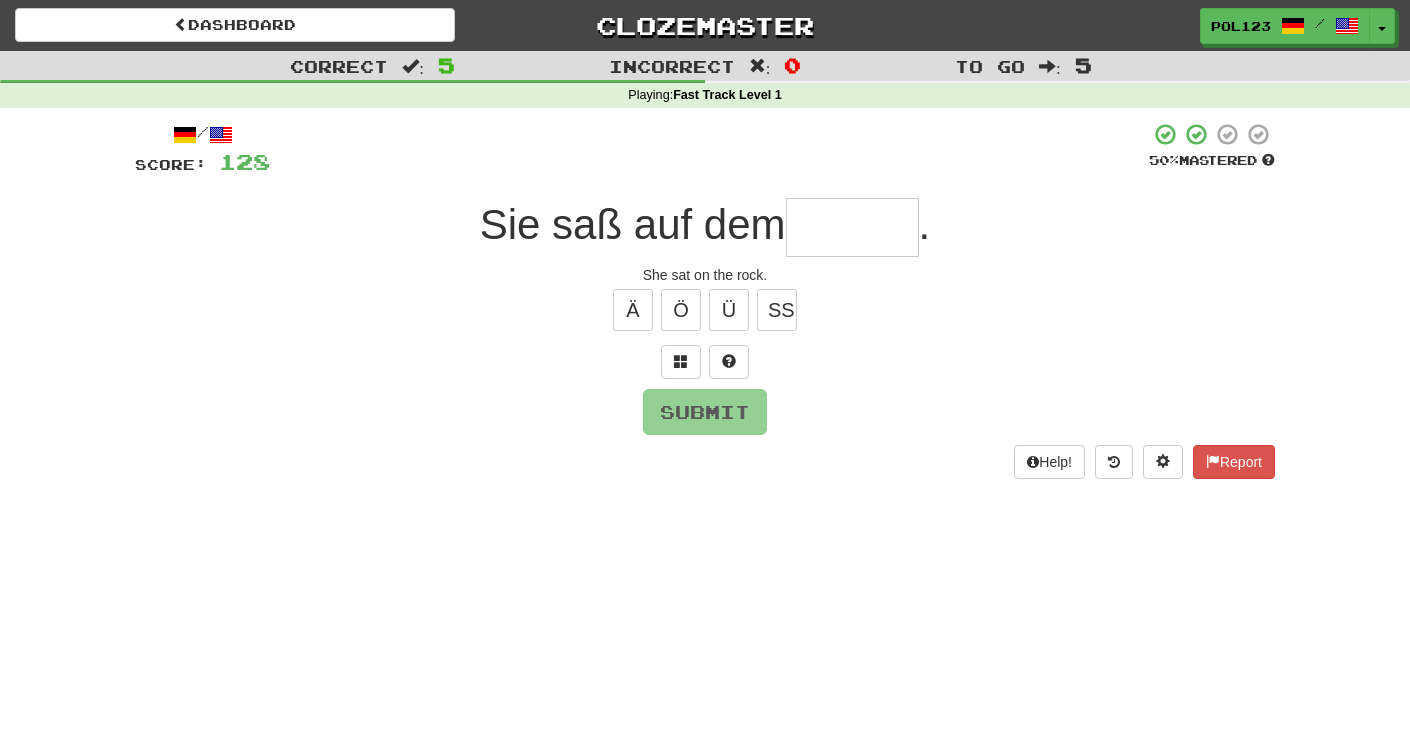 type on "*" 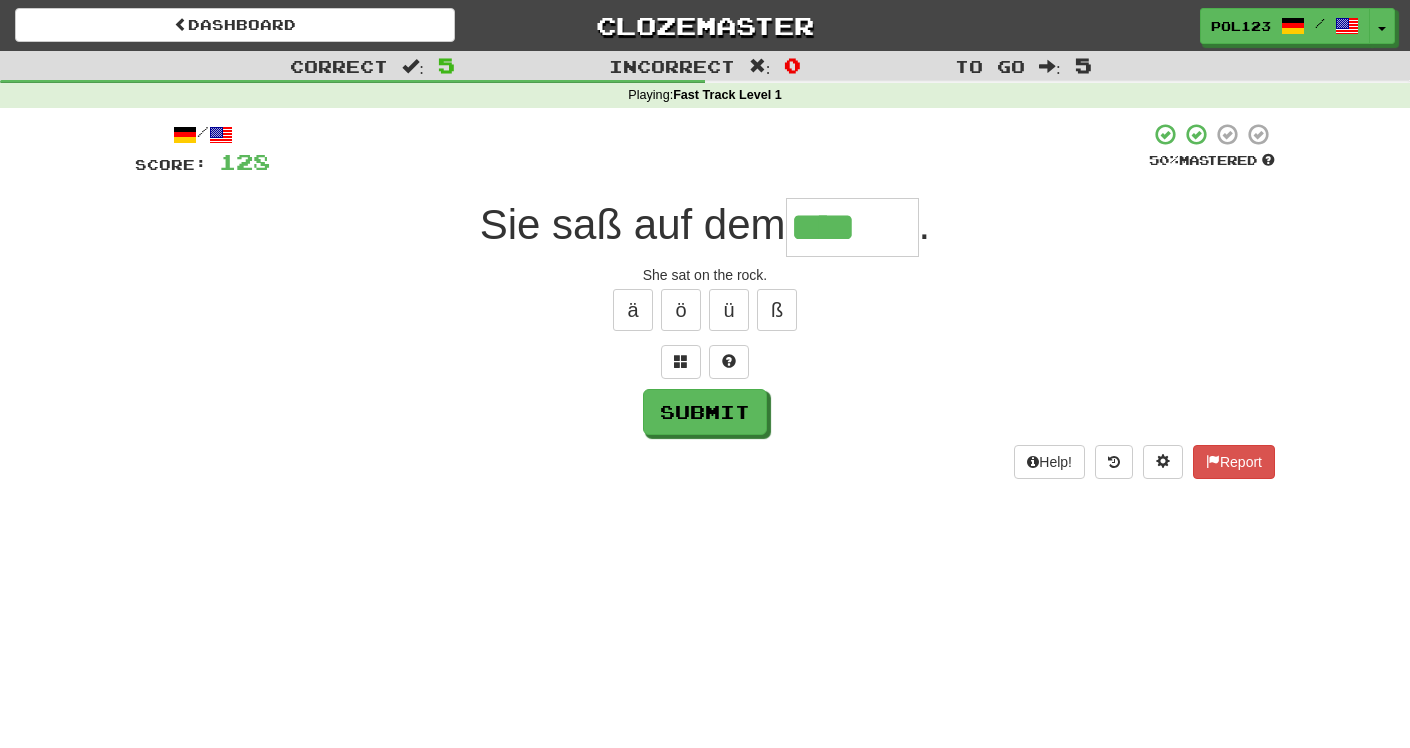 click on "She sat on the rock." at bounding box center (705, 275) 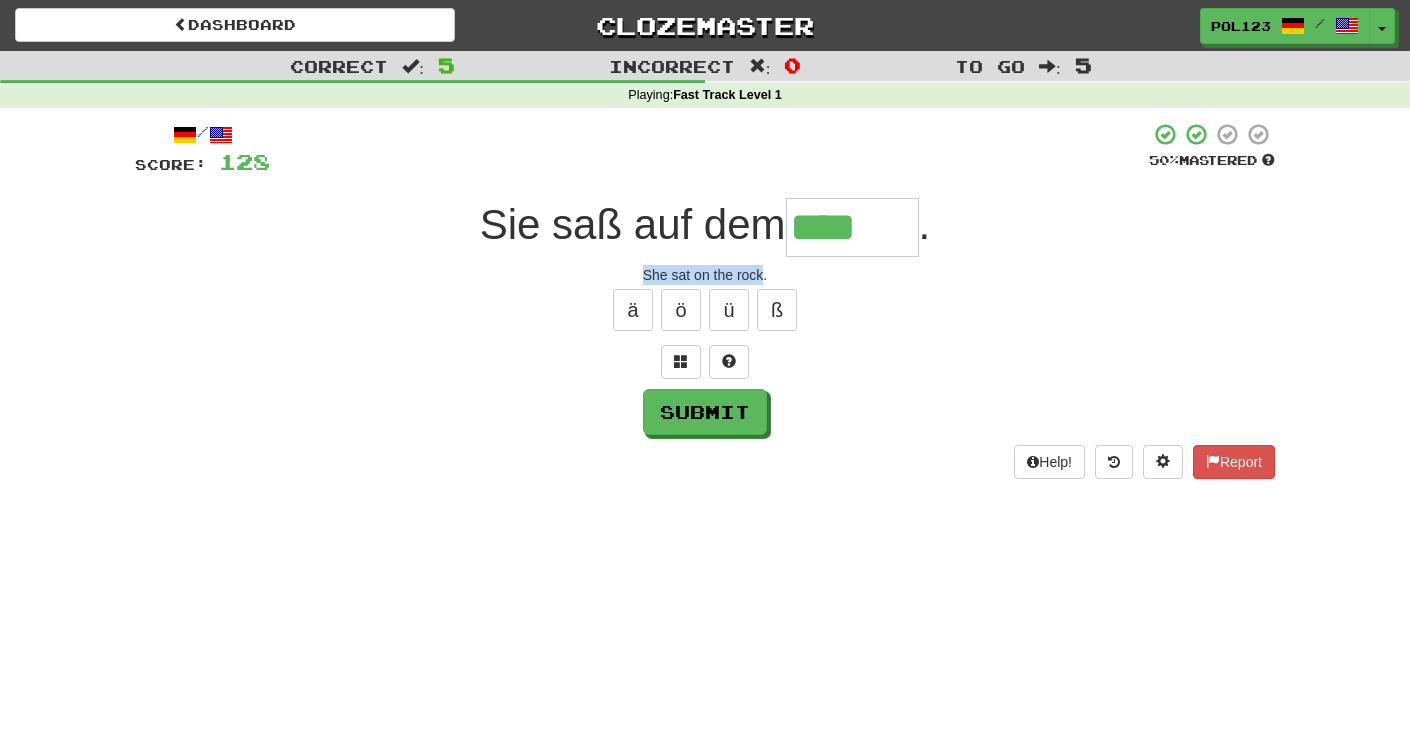 drag, startPoint x: 655, startPoint y: 270, endPoint x: 754, endPoint y: 277, distance: 99.24717 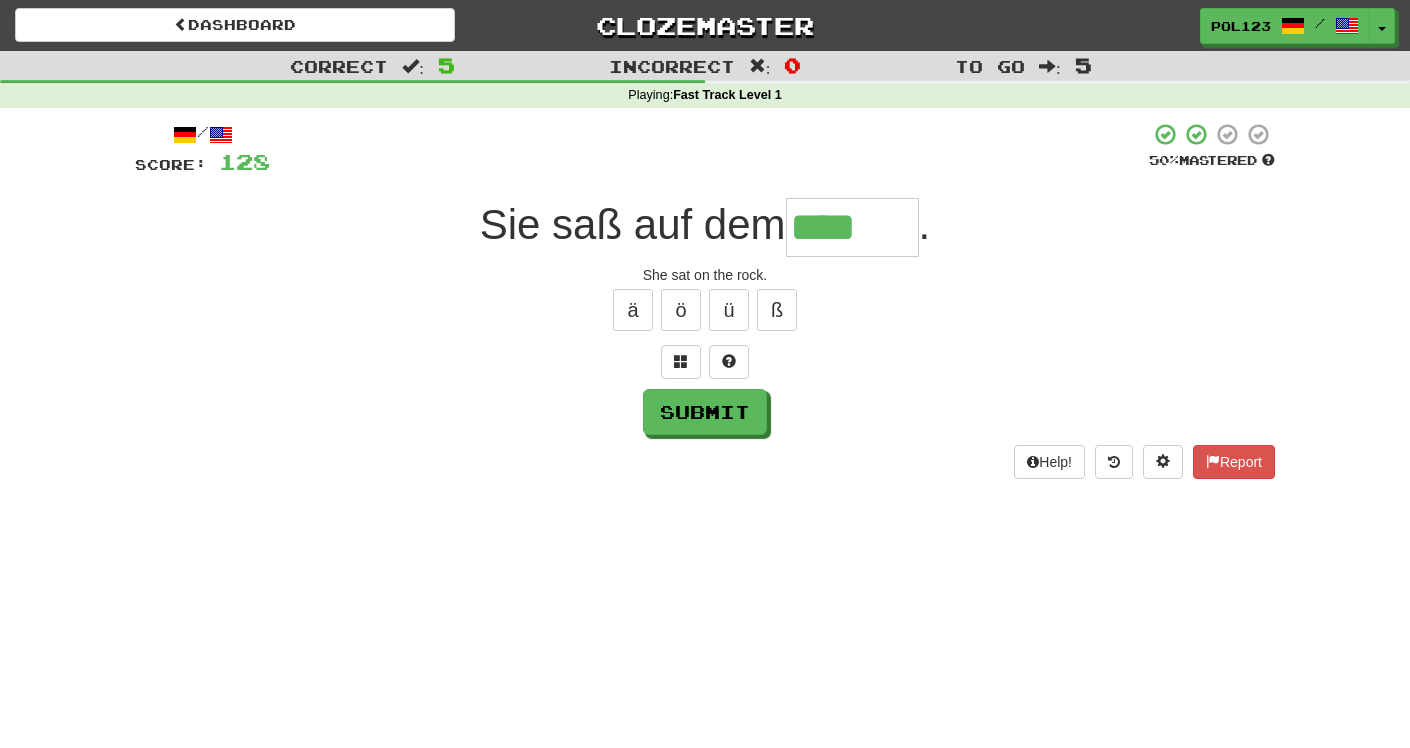 click on "****" at bounding box center (852, 227) 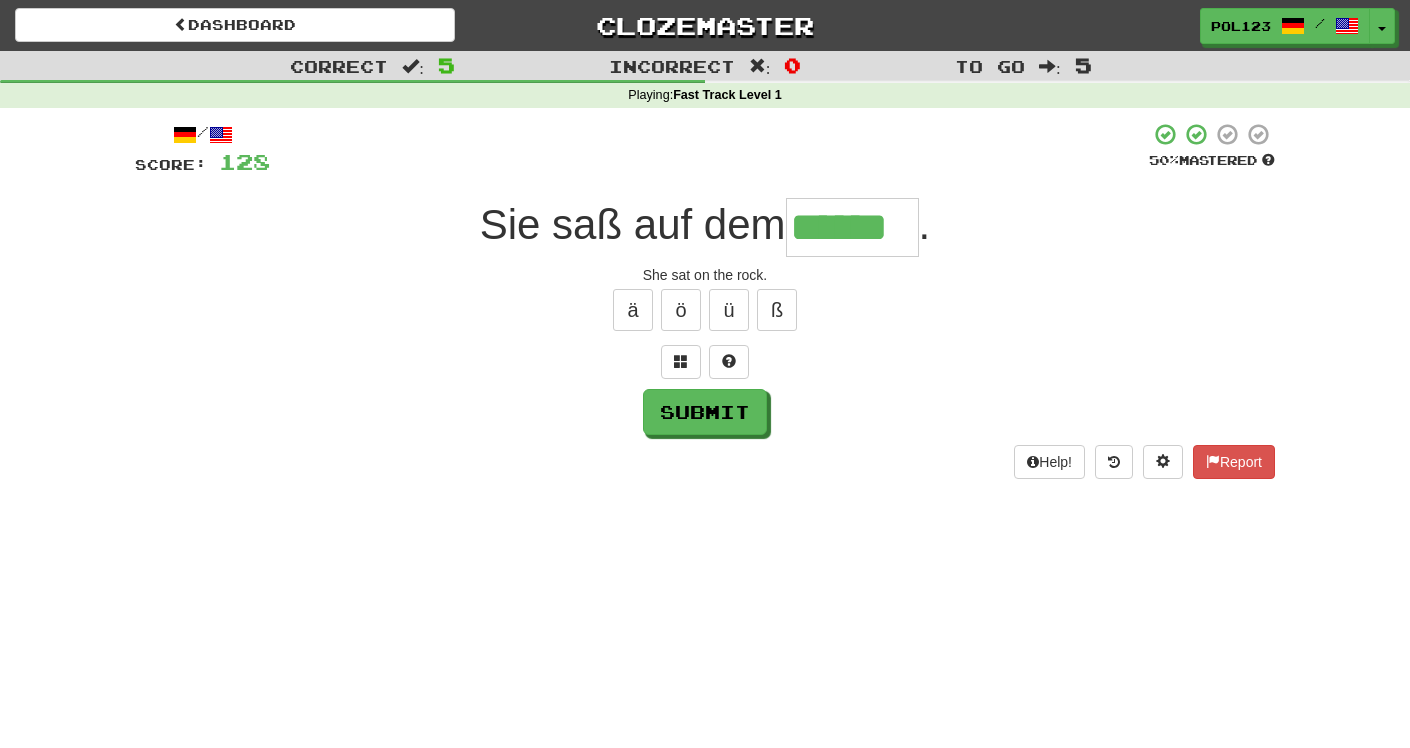 type on "******" 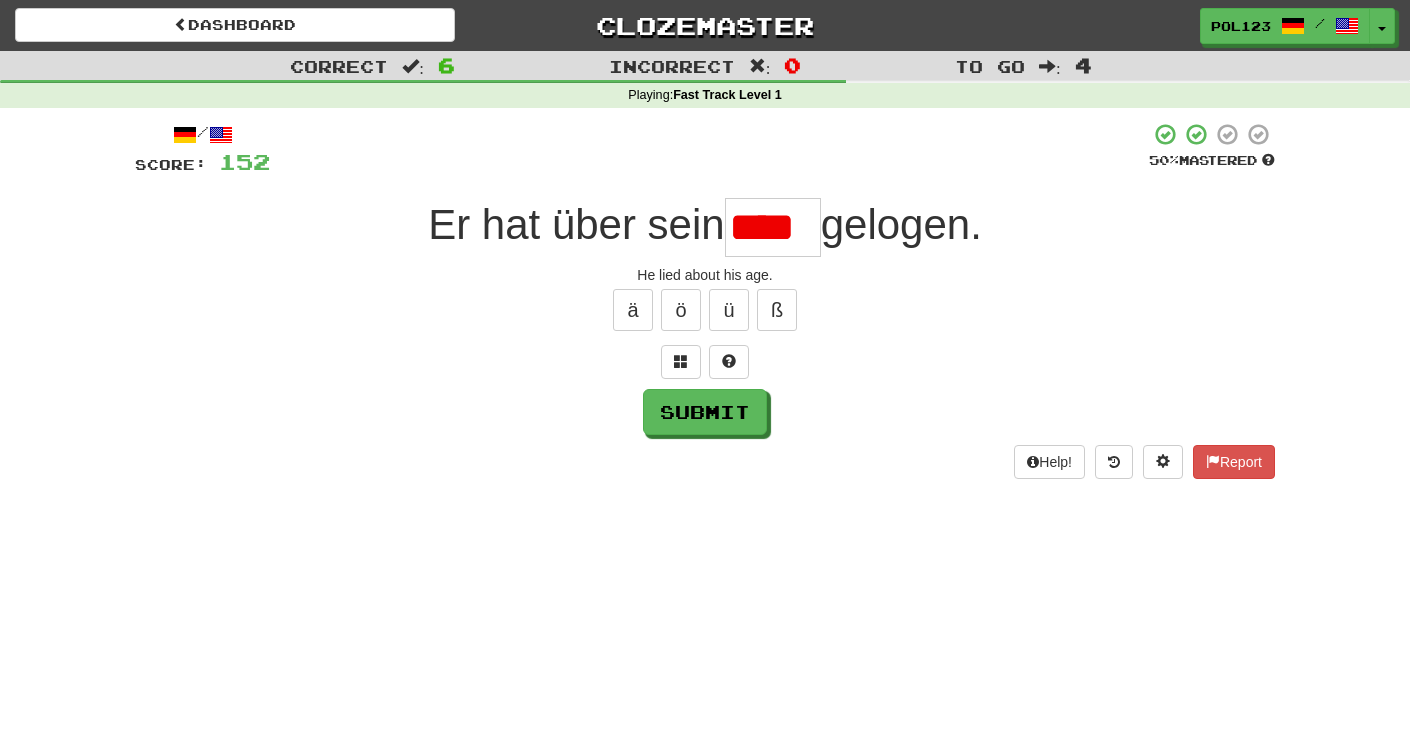 scroll, scrollTop: 0, scrollLeft: 0, axis: both 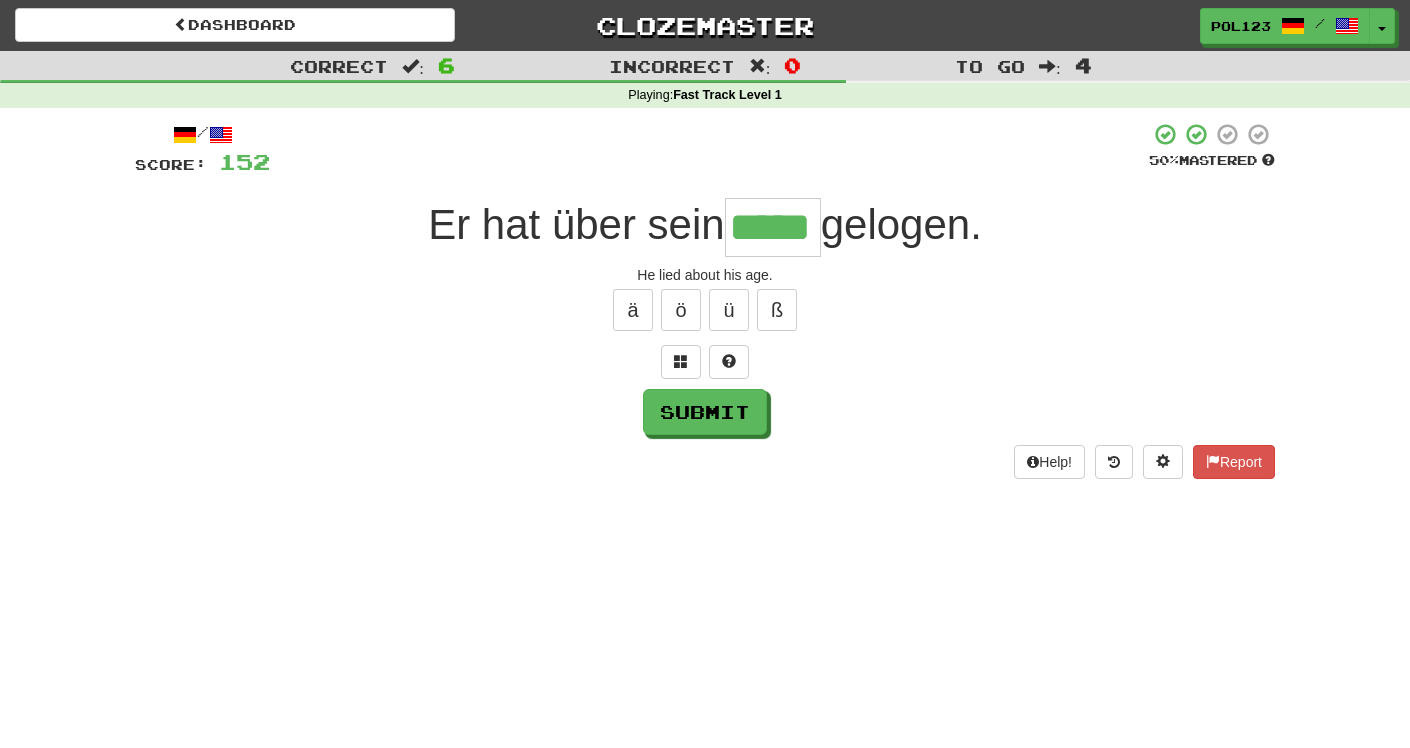 type on "*****" 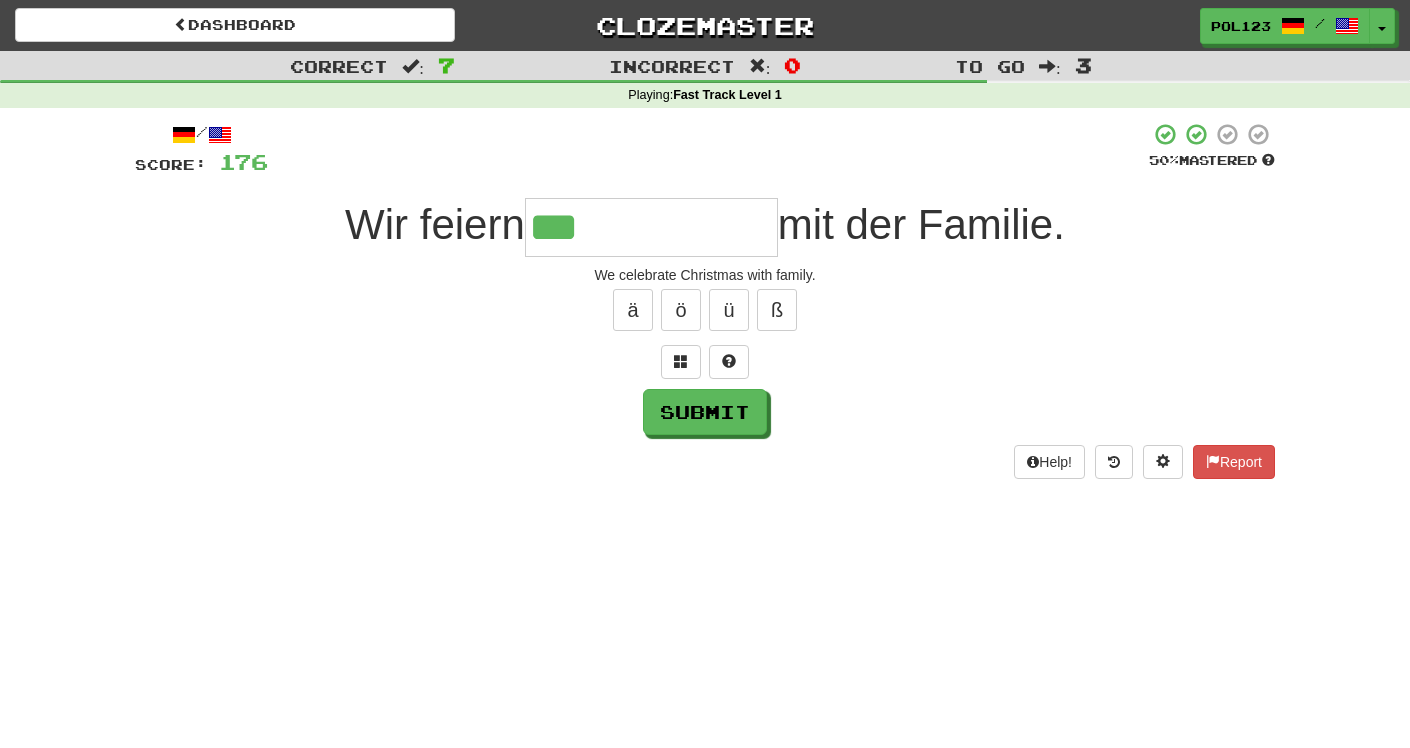 paste on "********" 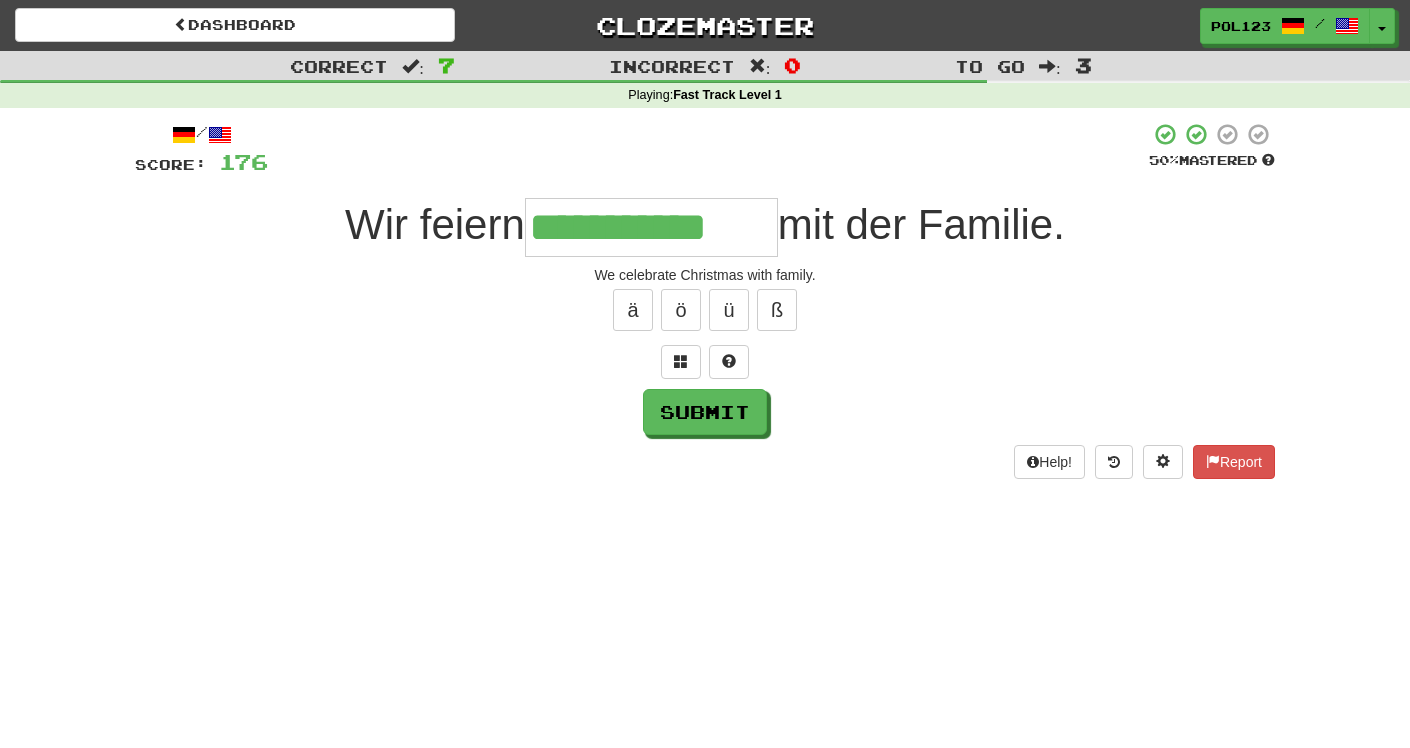 type on "**********" 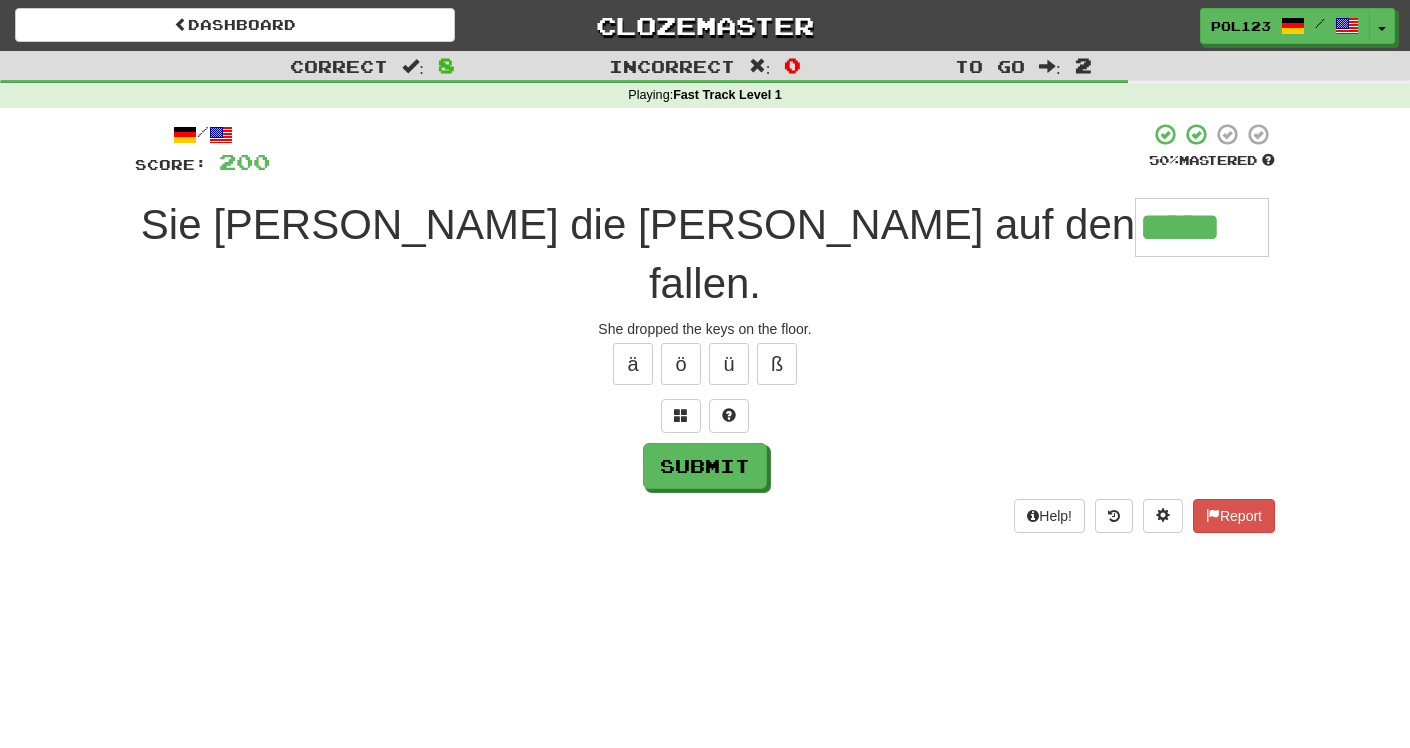 type on "*****" 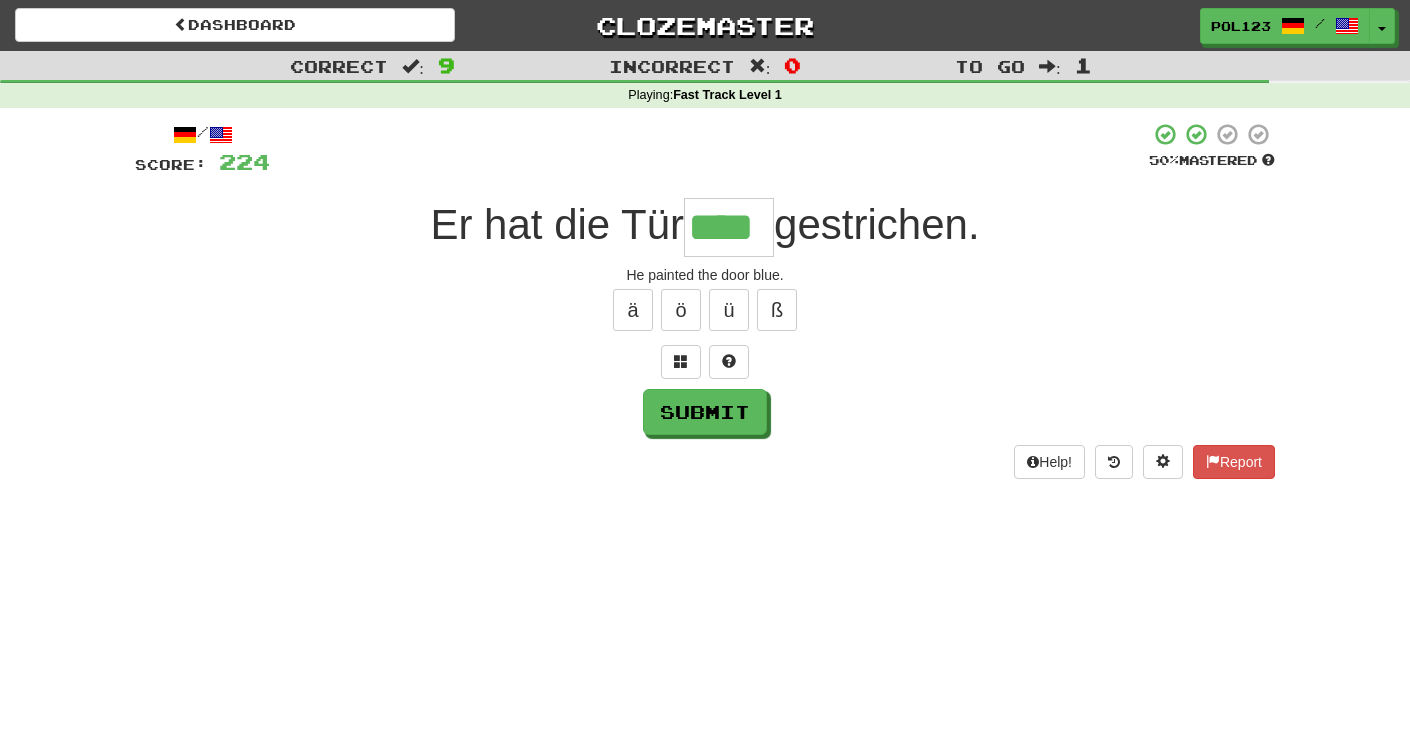 scroll, scrollTop: 0, scrollLeft: 2, axis: horizontal 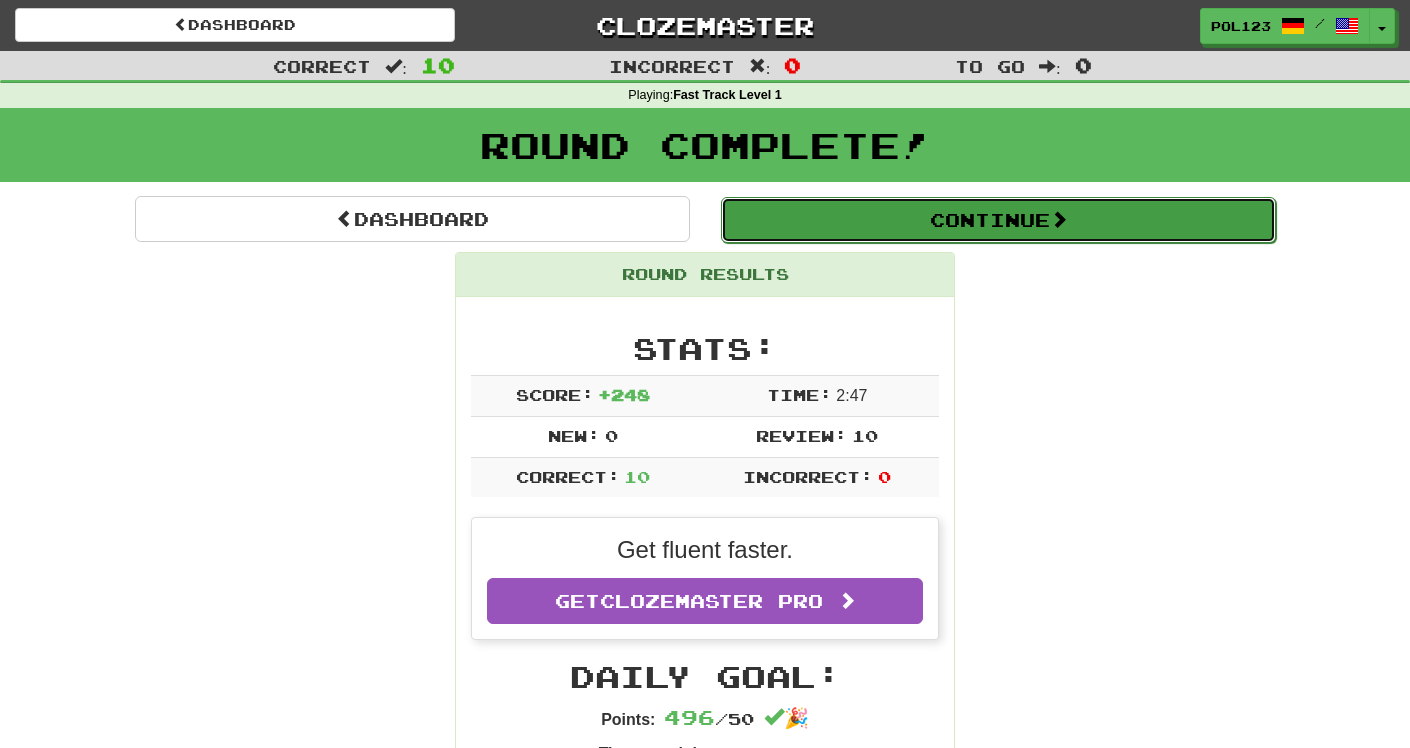 click on "Continue" at bounding box center [998, 220] 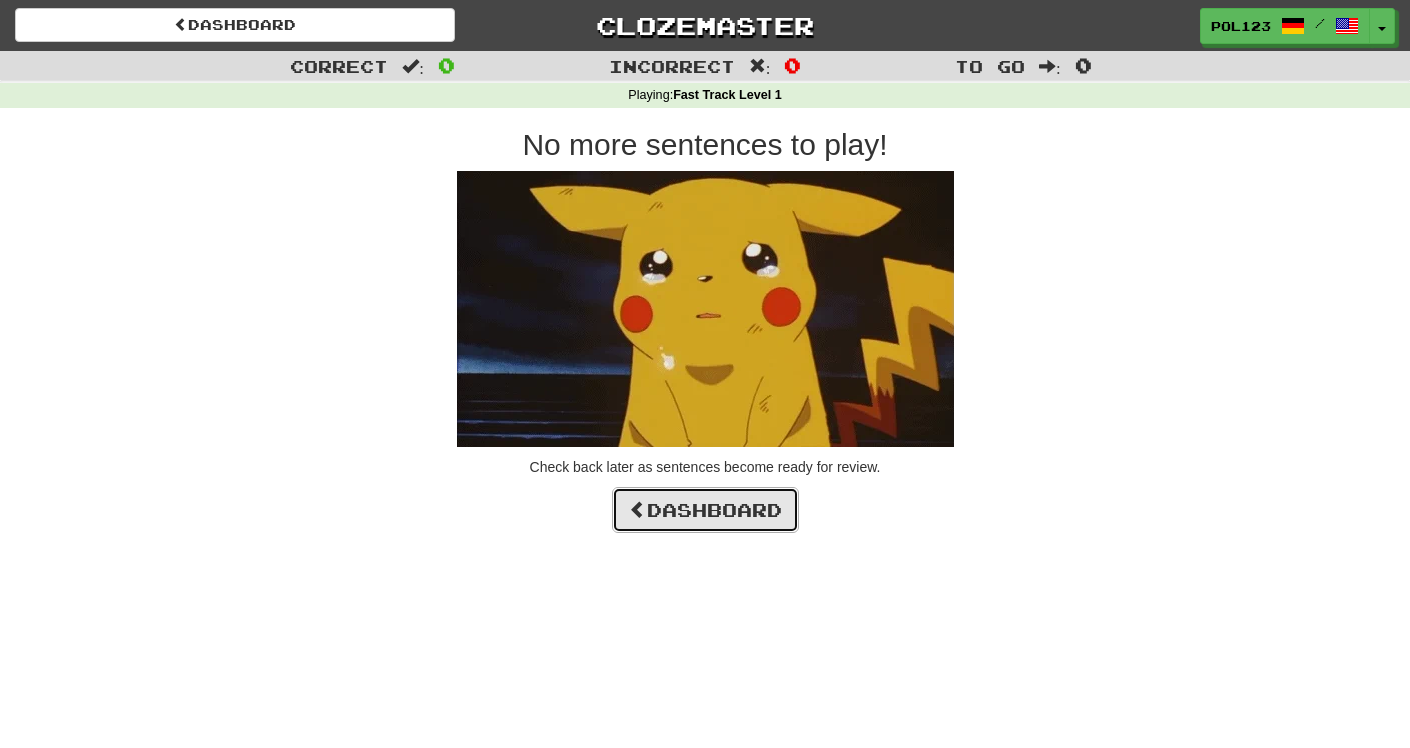 click on "Dashboard" at bounding box center [705, 510] 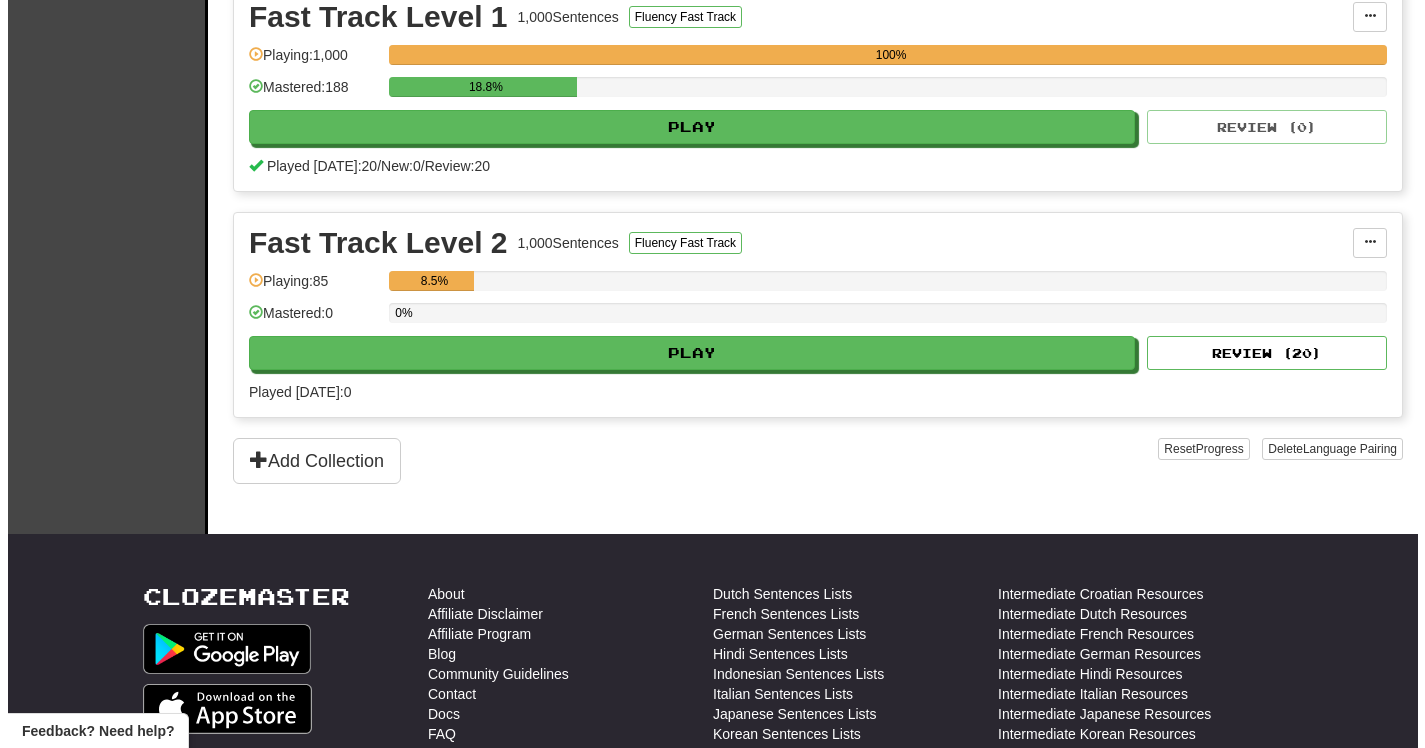 scroll, scrollTop: 481, scrollLeft: 0, axis: vertical 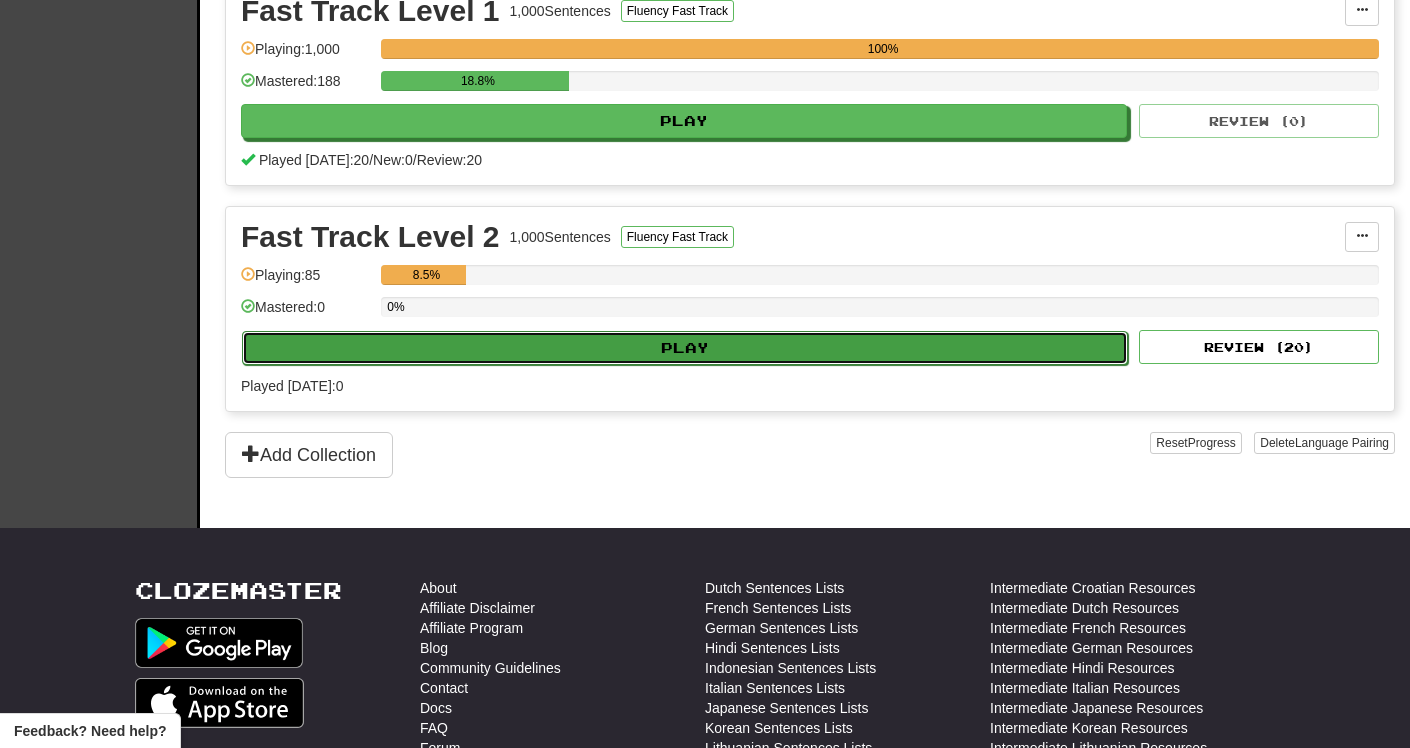 click on "Play" at bounding box center [685, 348] 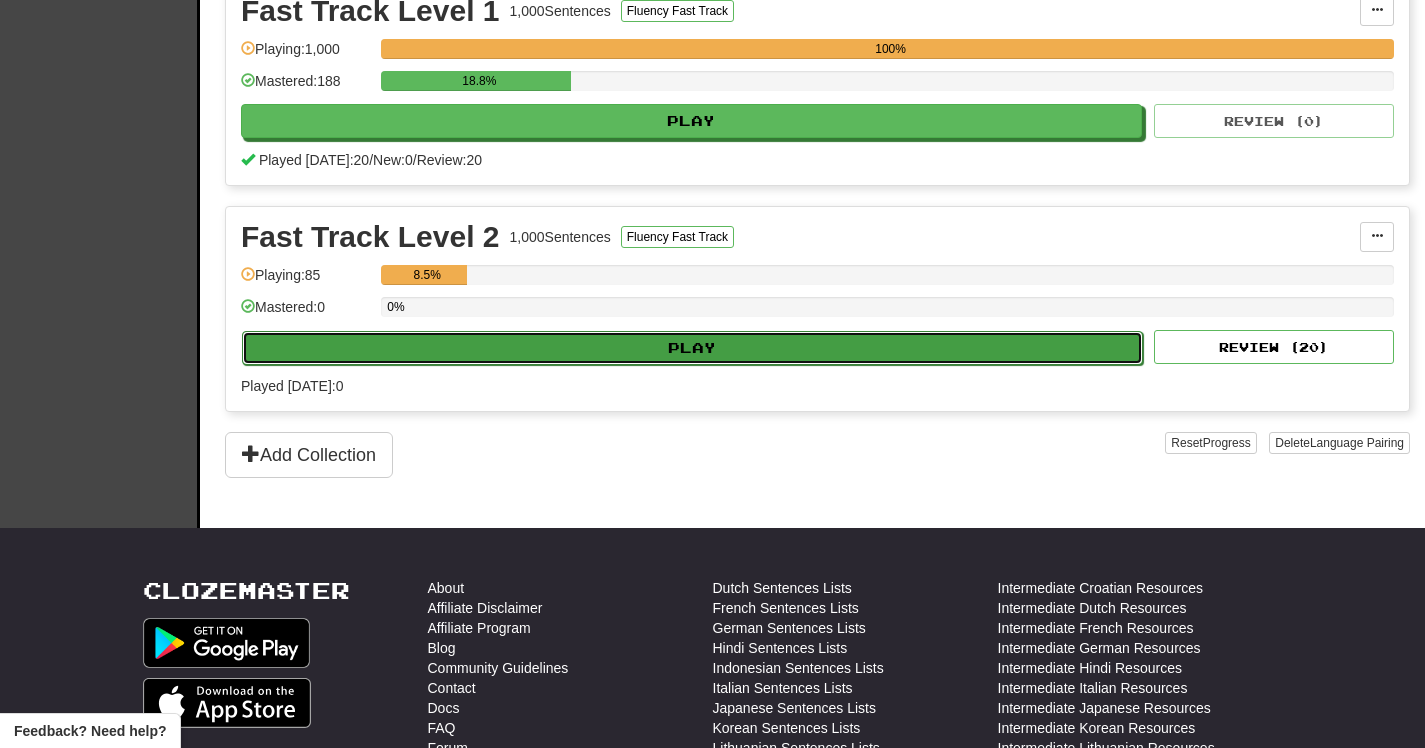 select on "**" 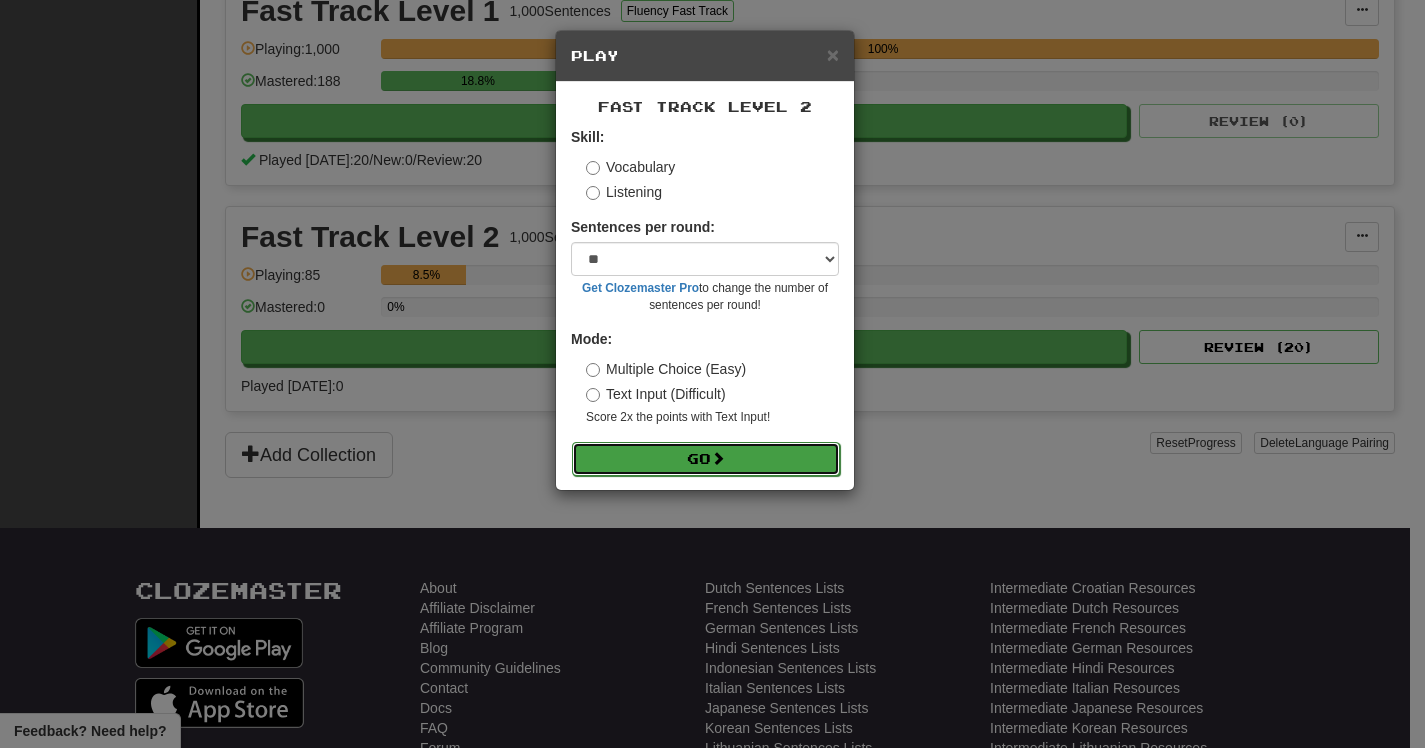 click on "Go" at bounding box center [706, 459] 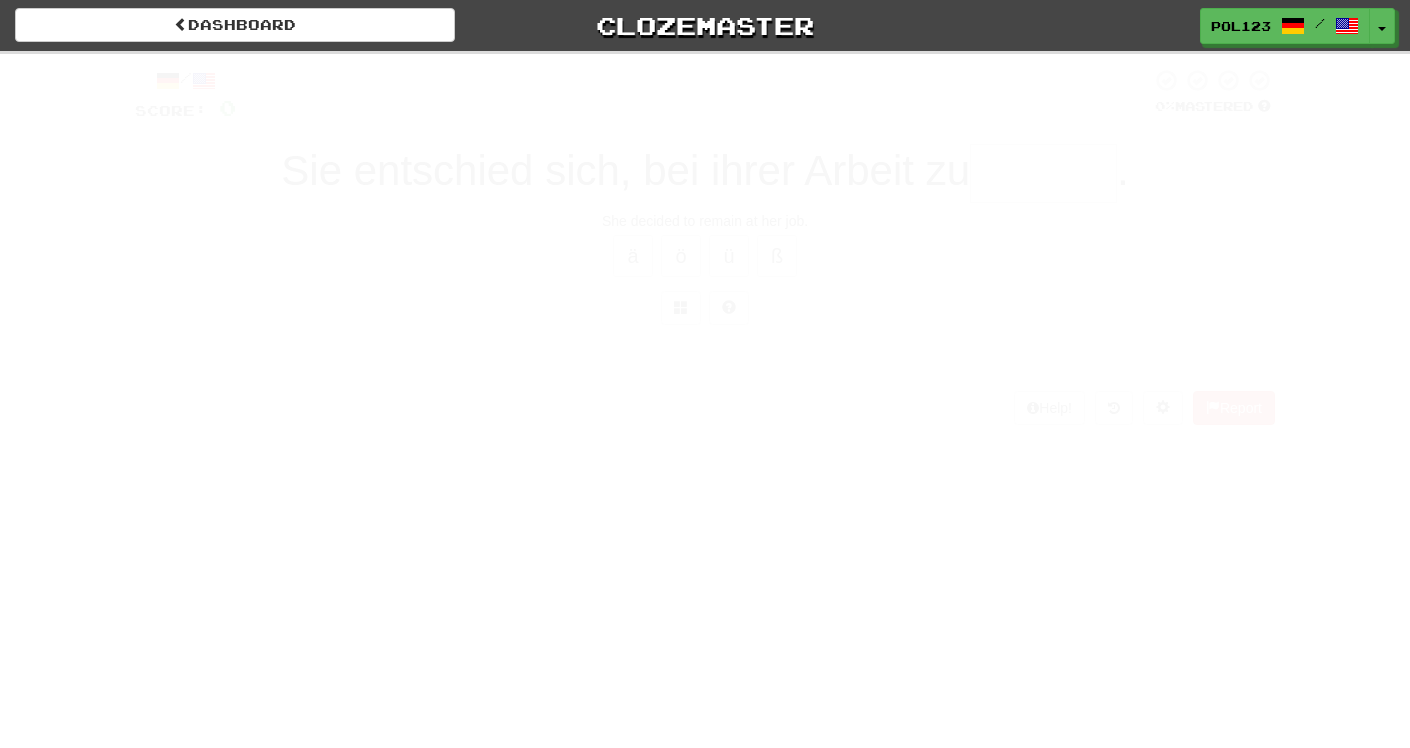 scroll, scrollTop: 0, scrollLeft: 0, axis: both 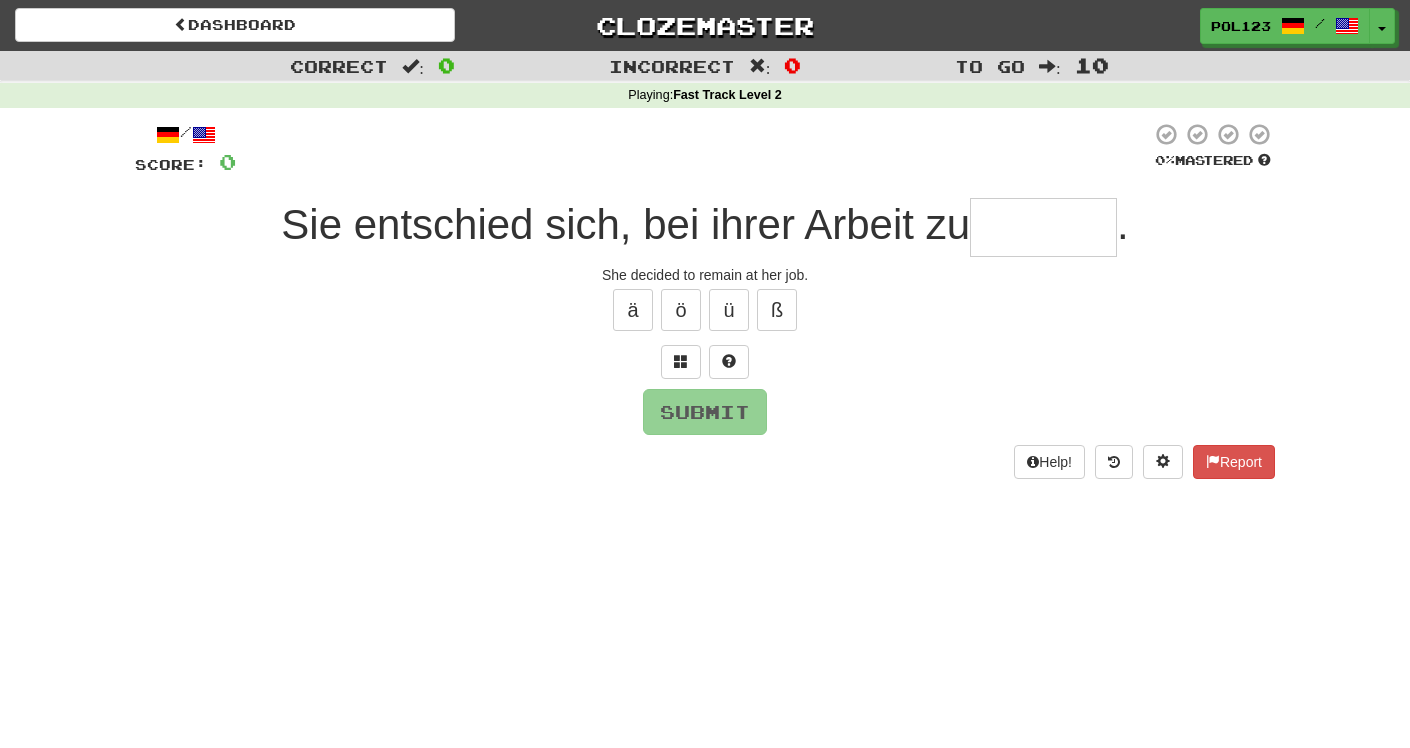 click on "She decided to remain at her job." at bounding box center [705, 275] 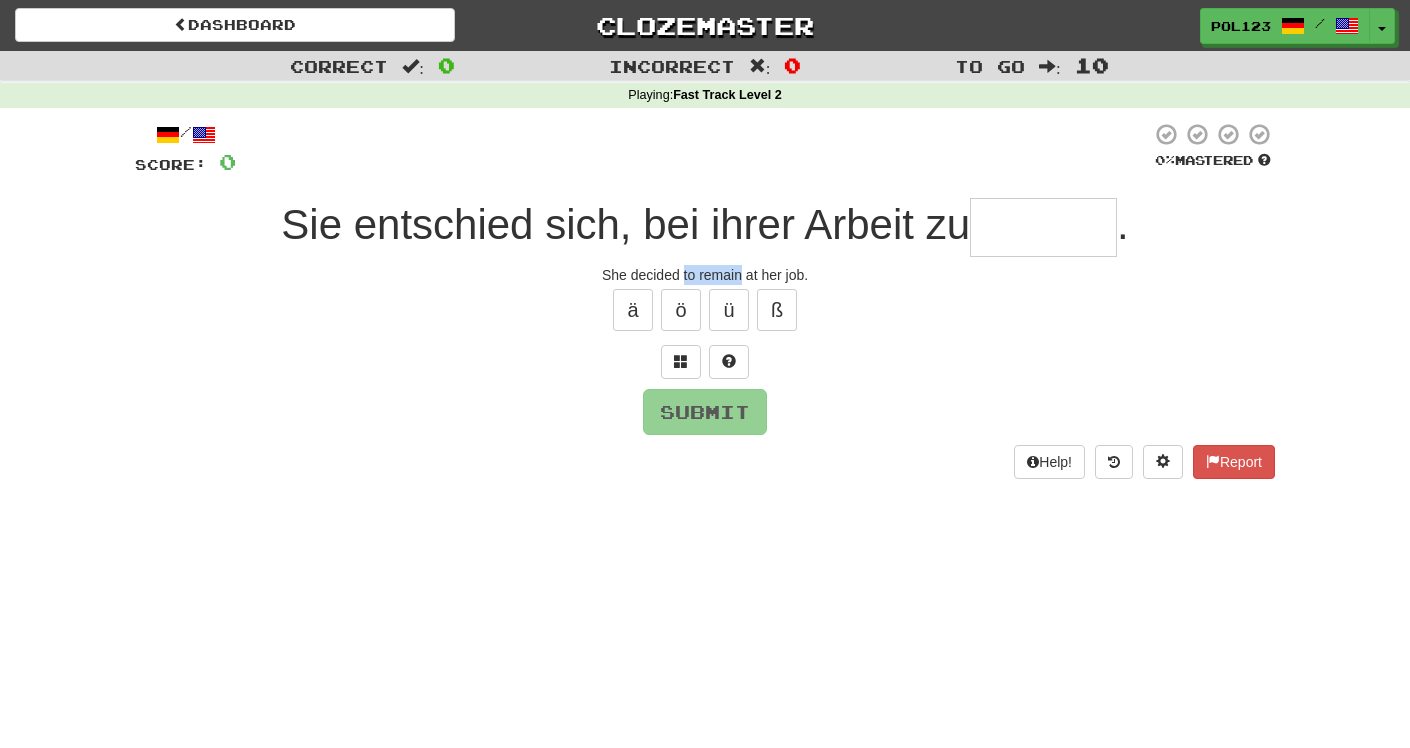 drag, startPoint x: 687, startPoint y: 273, endPoint x: 724, endPoint y: 277, distance: 37.215588 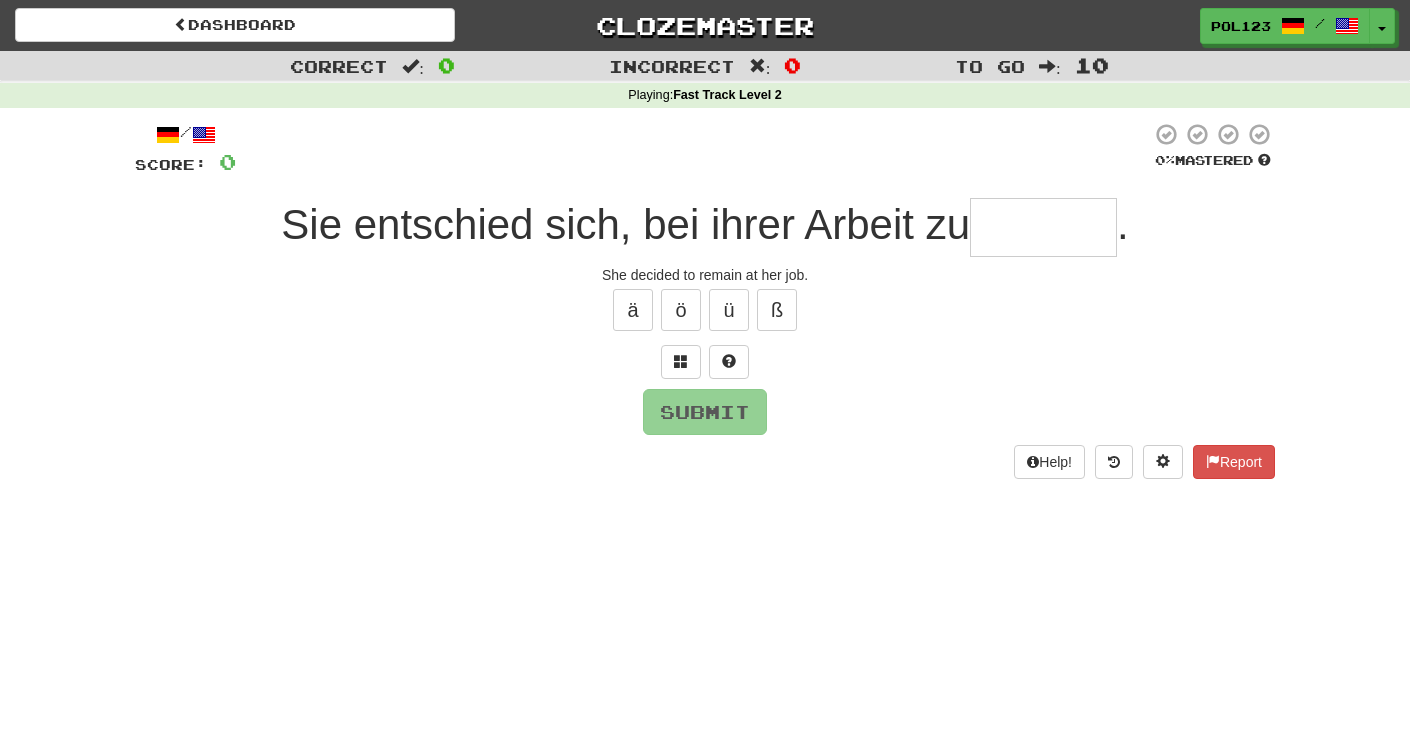 click at bounding box center (1043, 227) 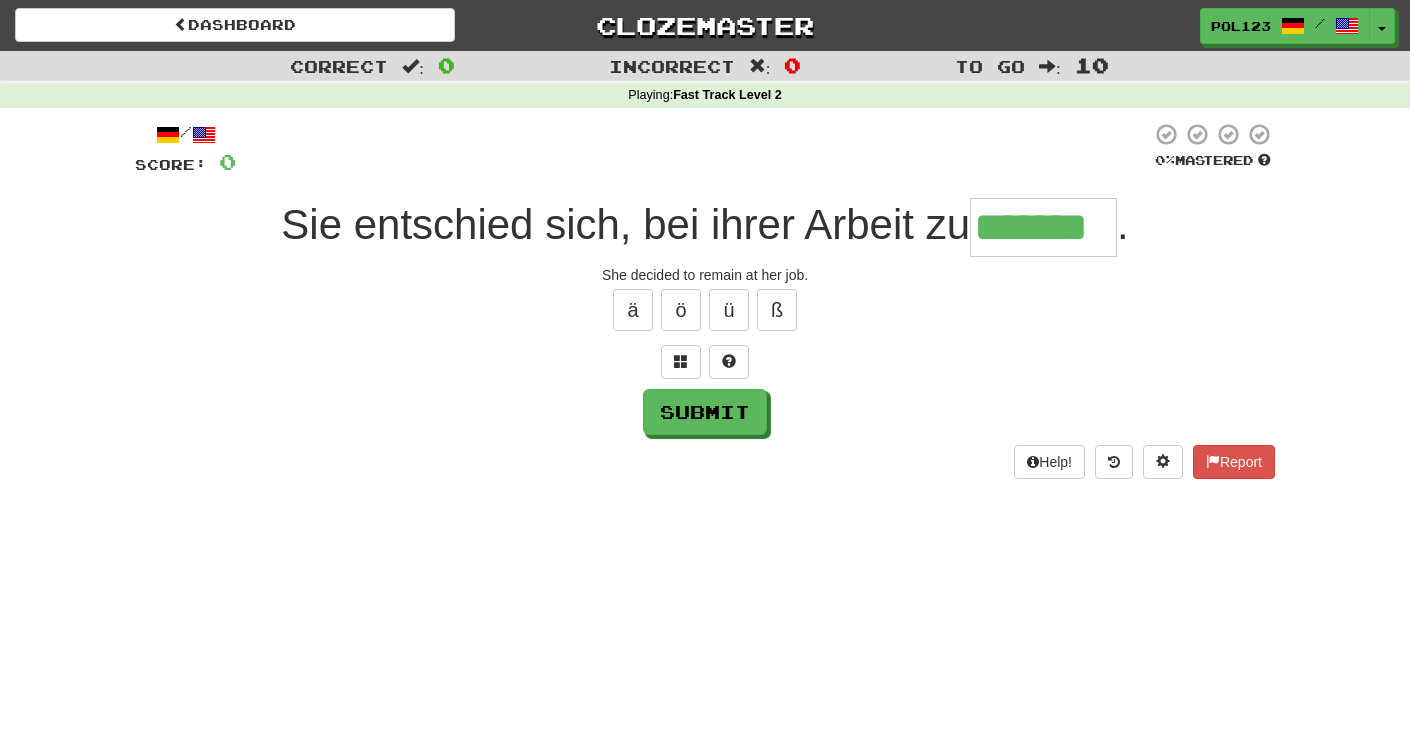 type on "*******" 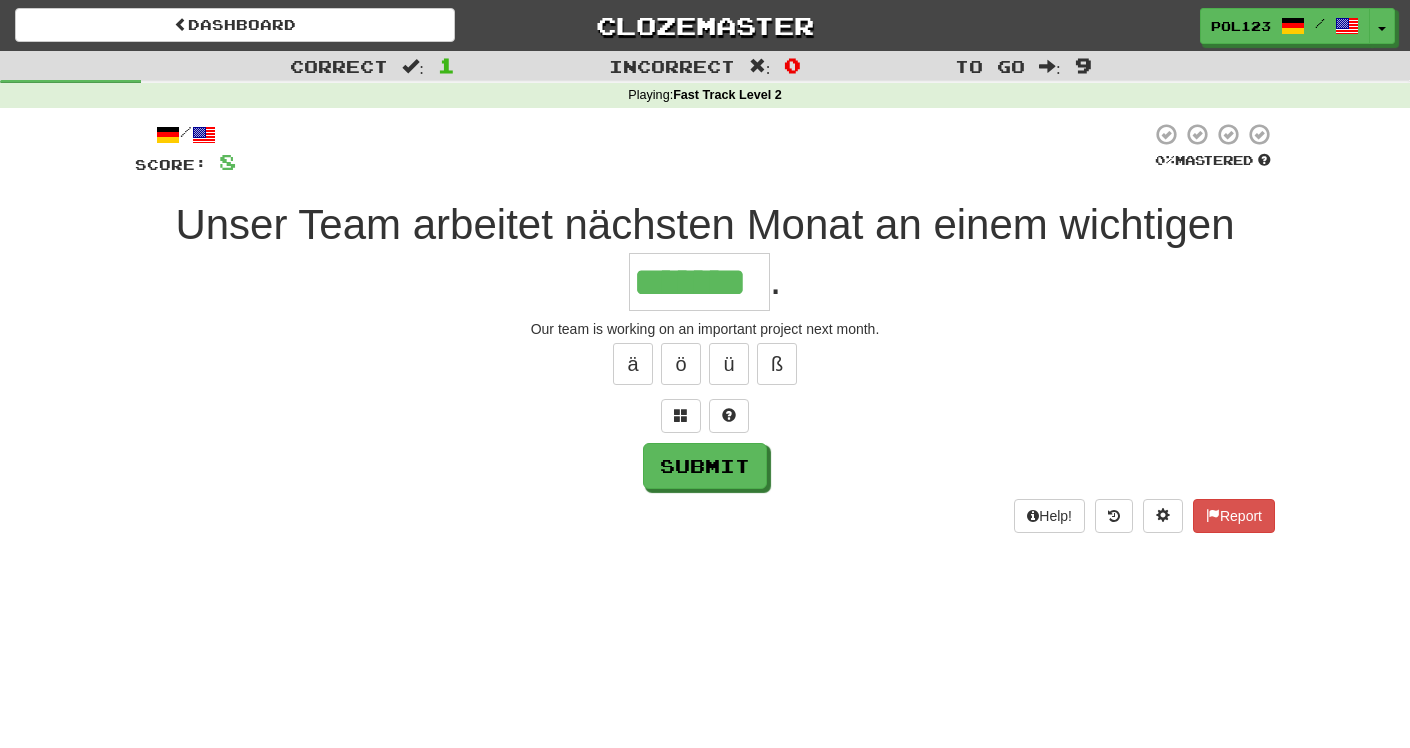 type on "*******" 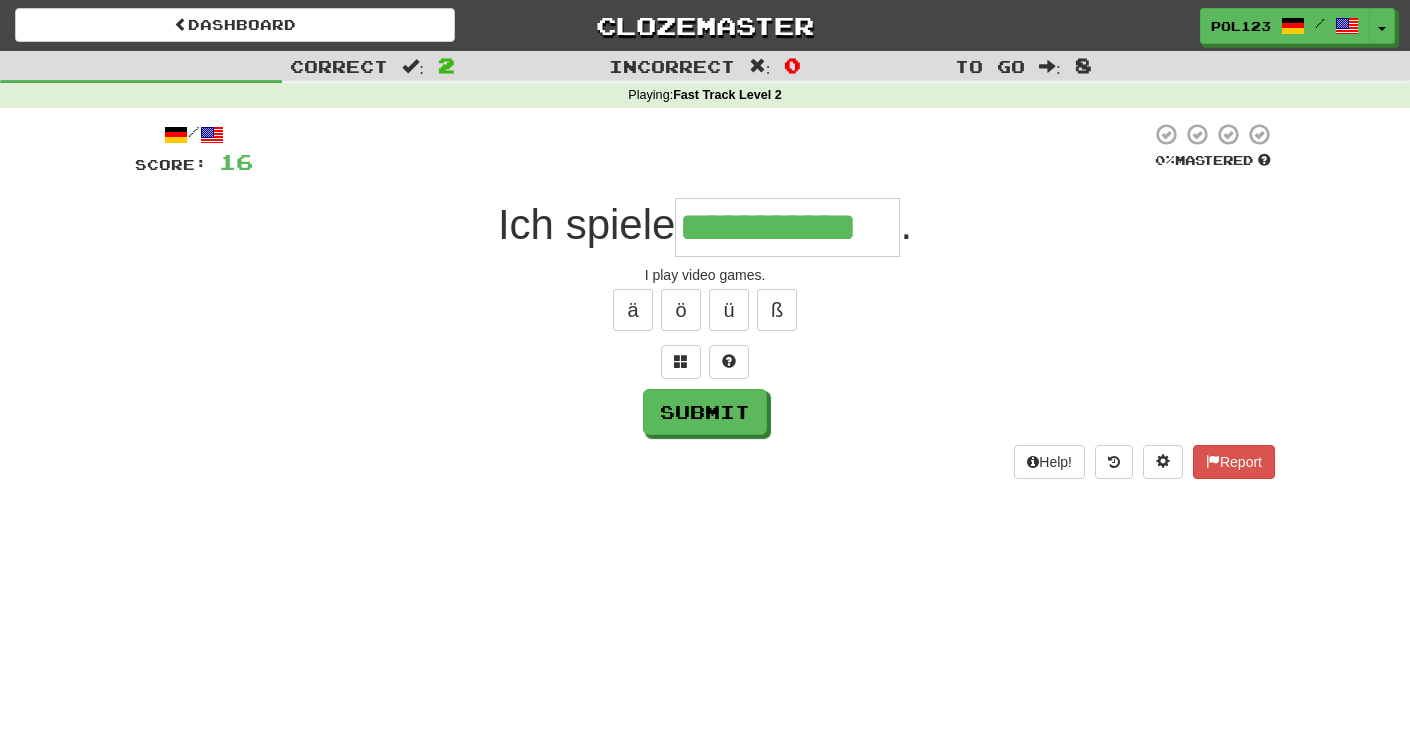 type on "**********" 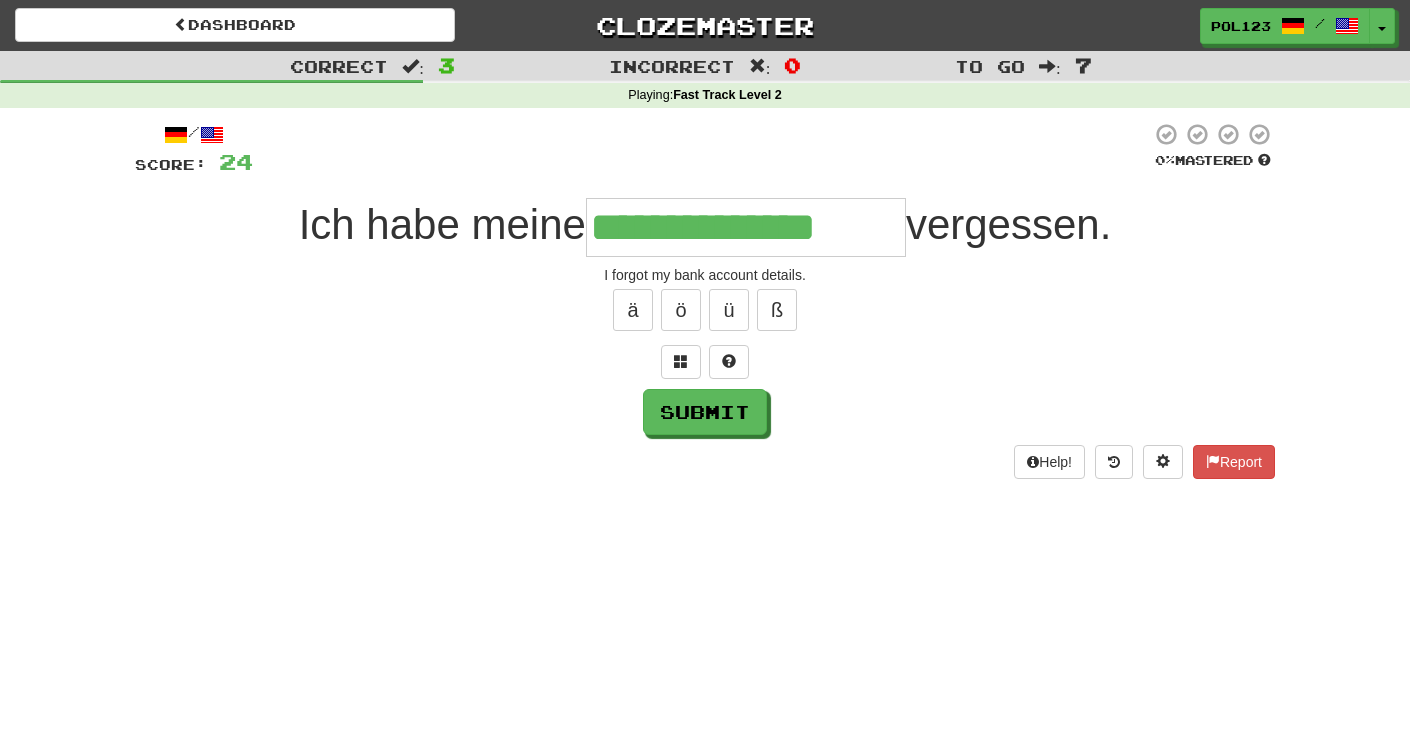 type on "**********" 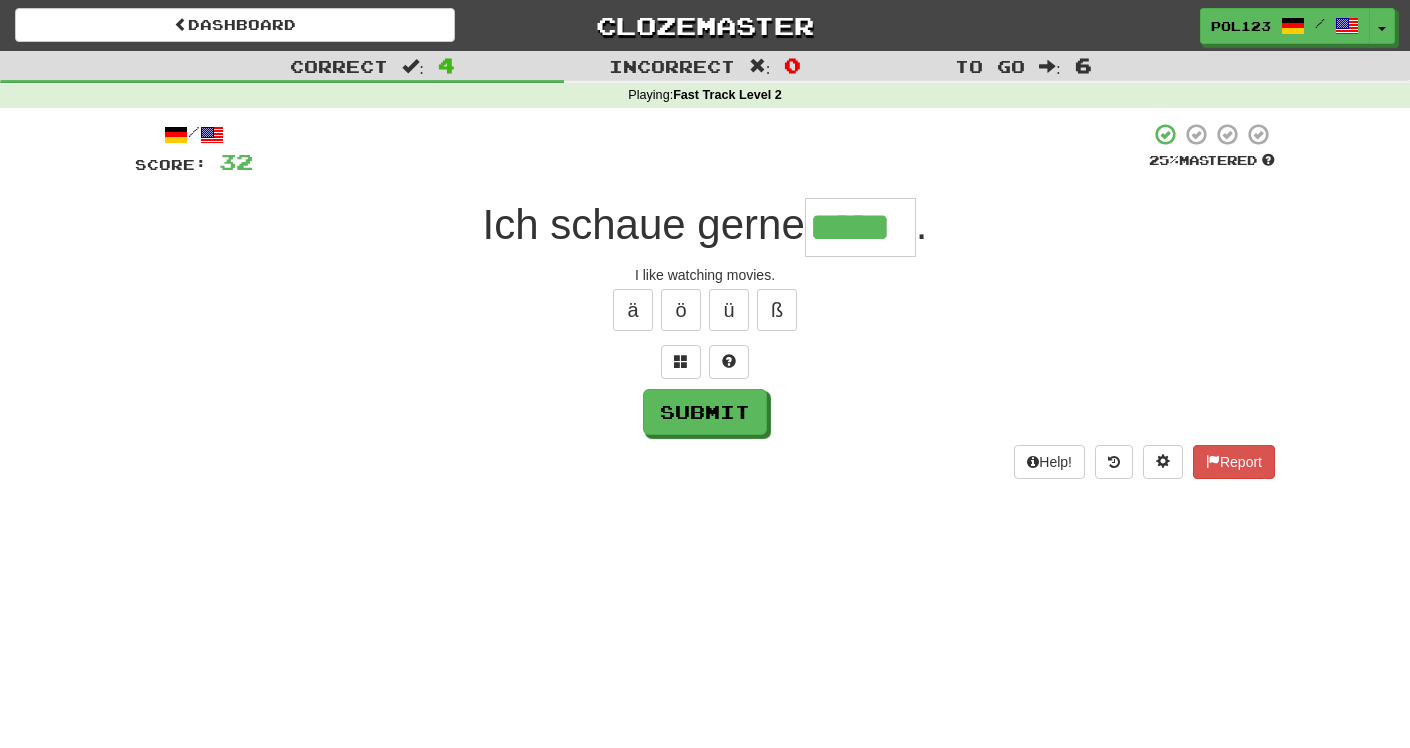 type on "*****" 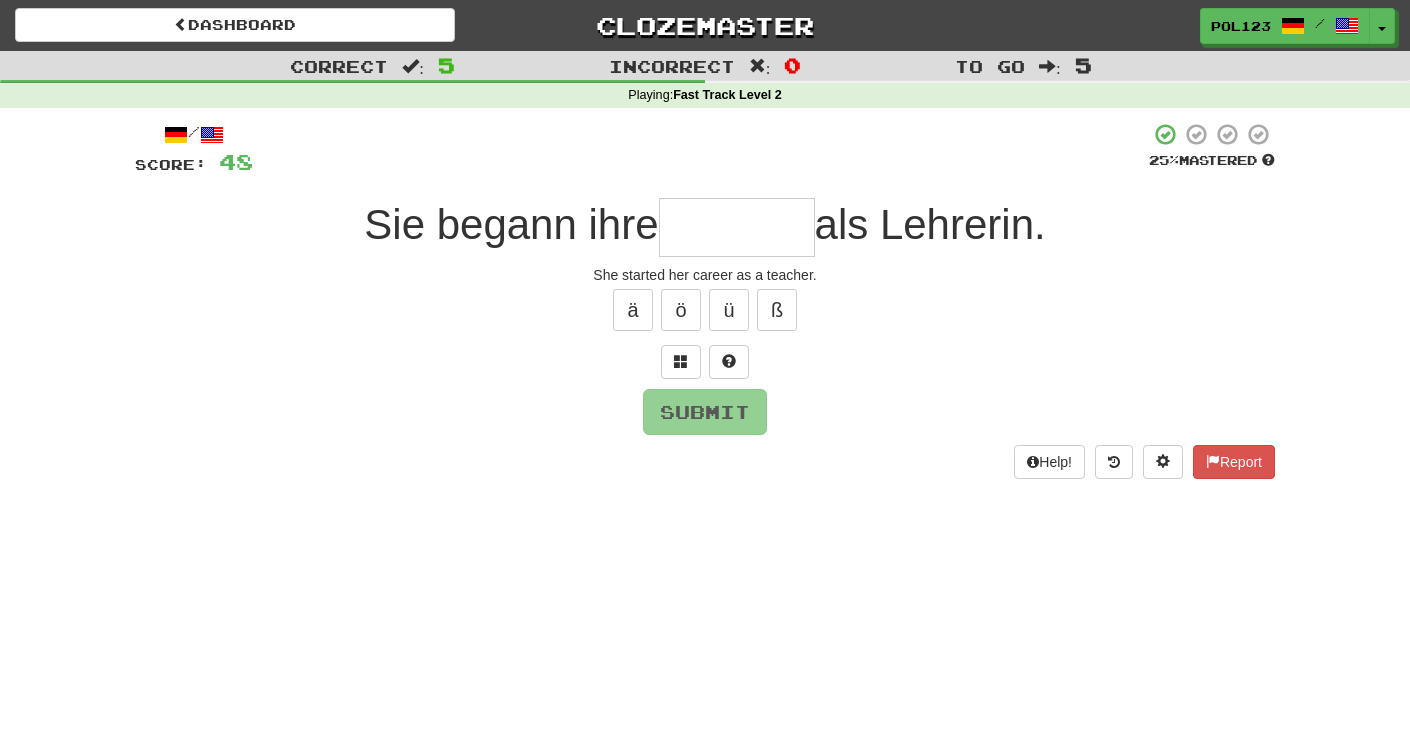 click on "She started her career as a teacher." at bounding box center (705, 275) 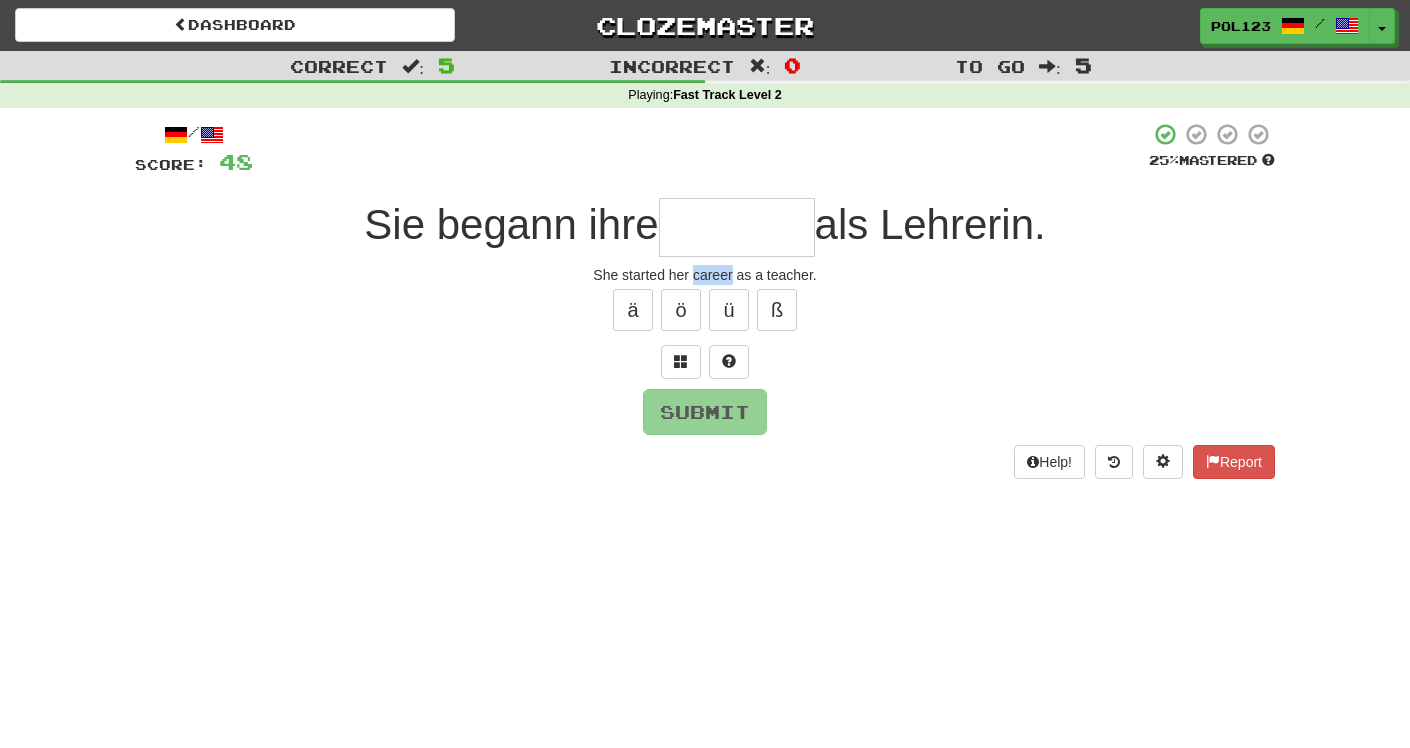 click on "She started her career as a teacher." at bounding box center [705, 275] 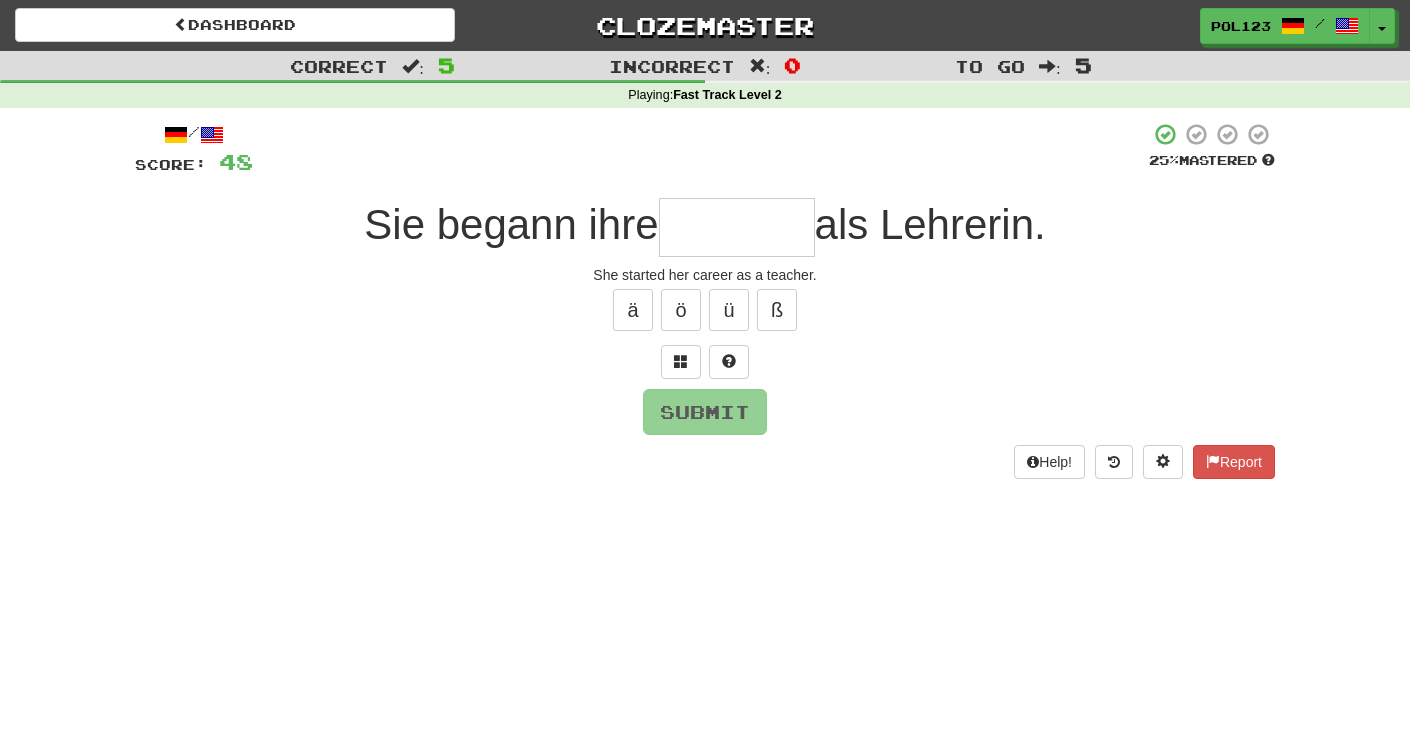 click at bounding box center [737, 227] 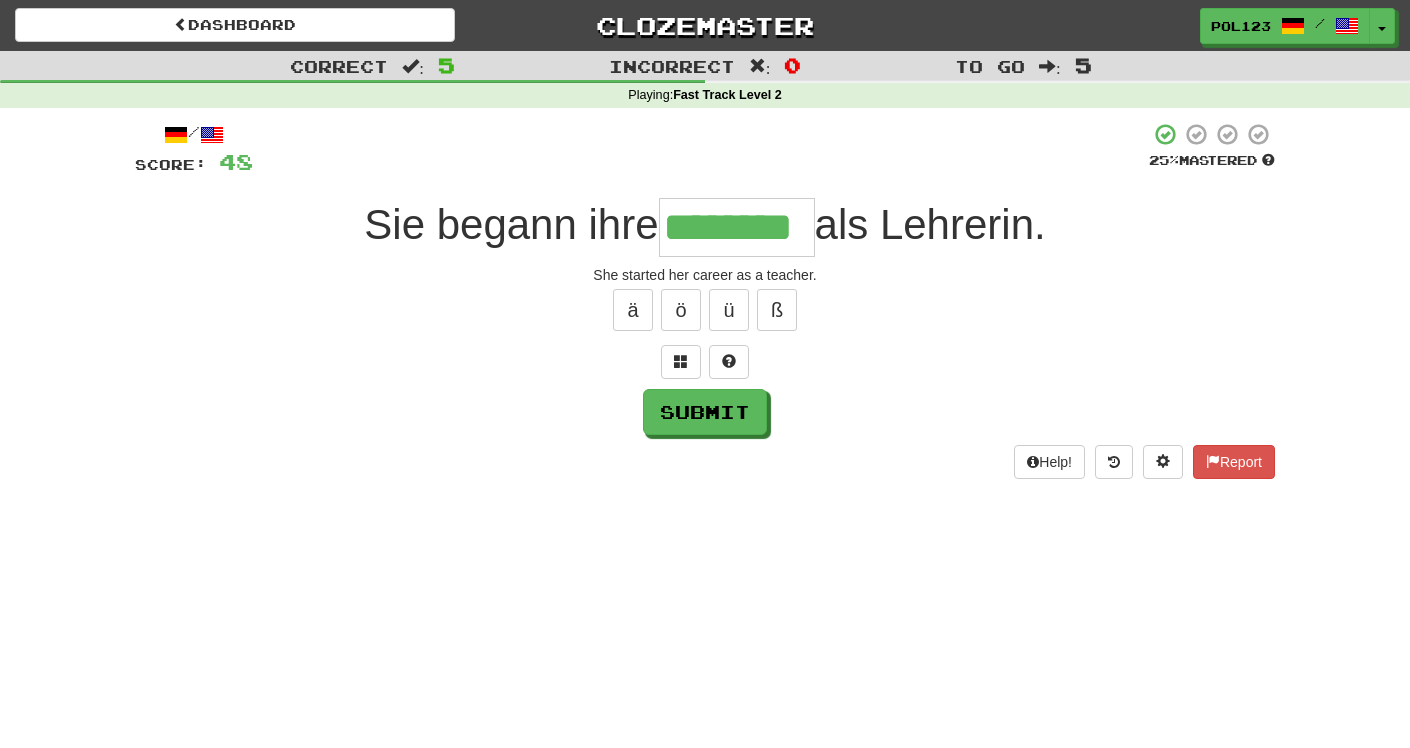 scroll, scrollTop: 0, scrollLeft: 3, axis: horizontal 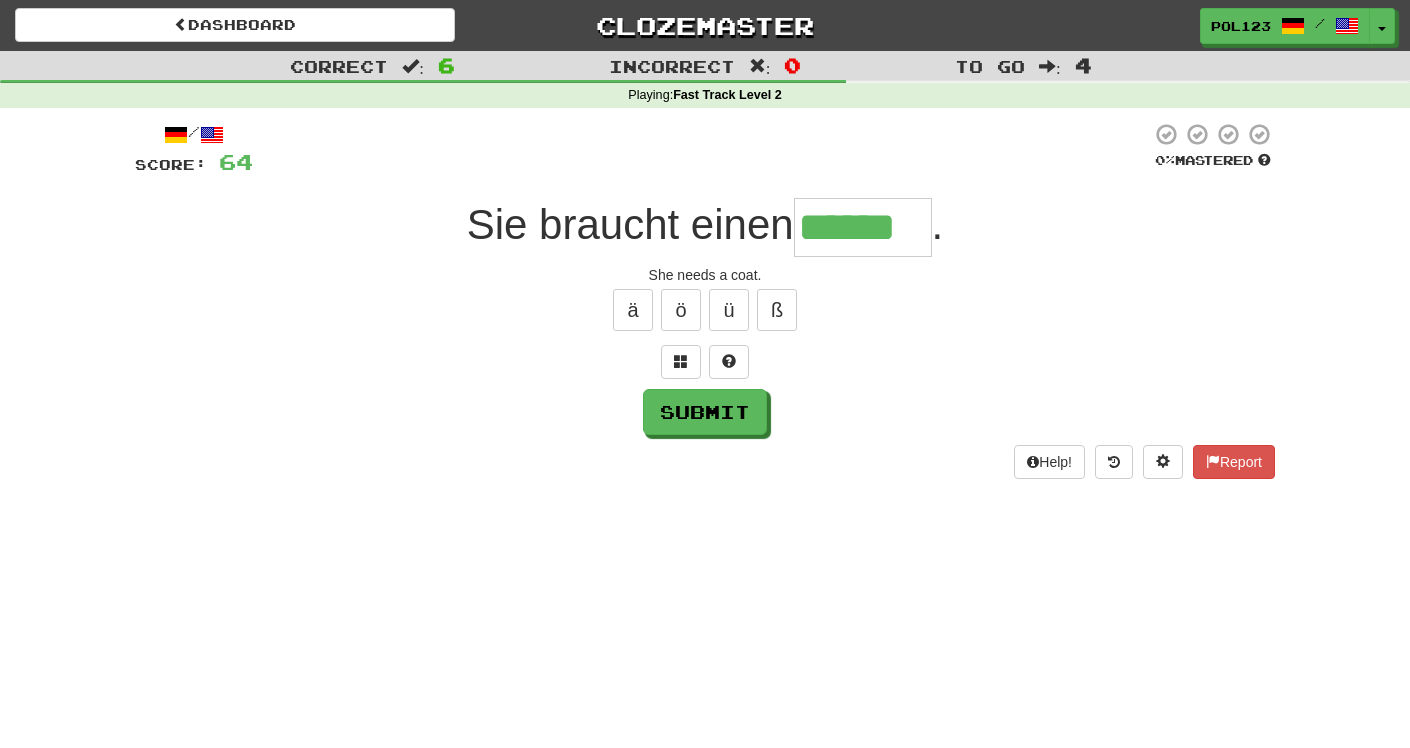 type on "******" 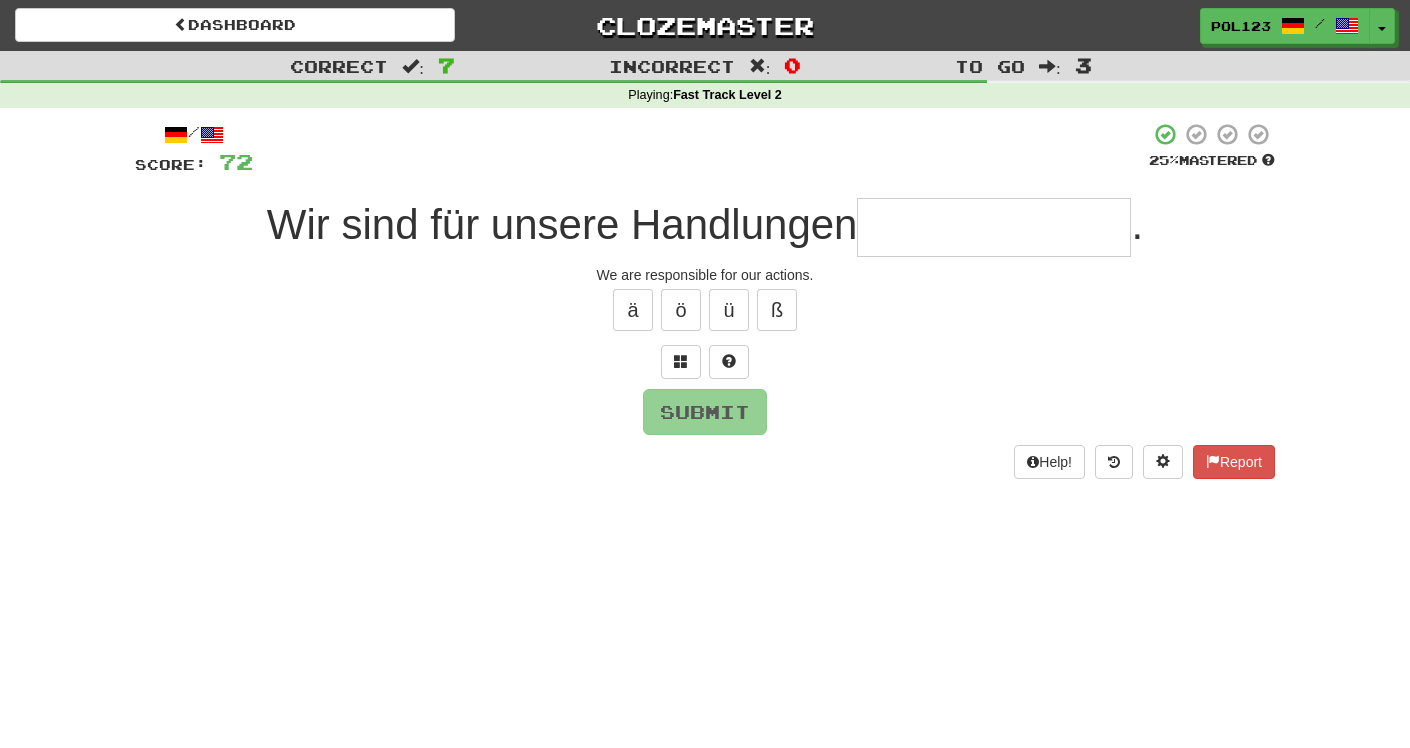 click on "We are responsible for our actions." at bounding box center [705, 275] 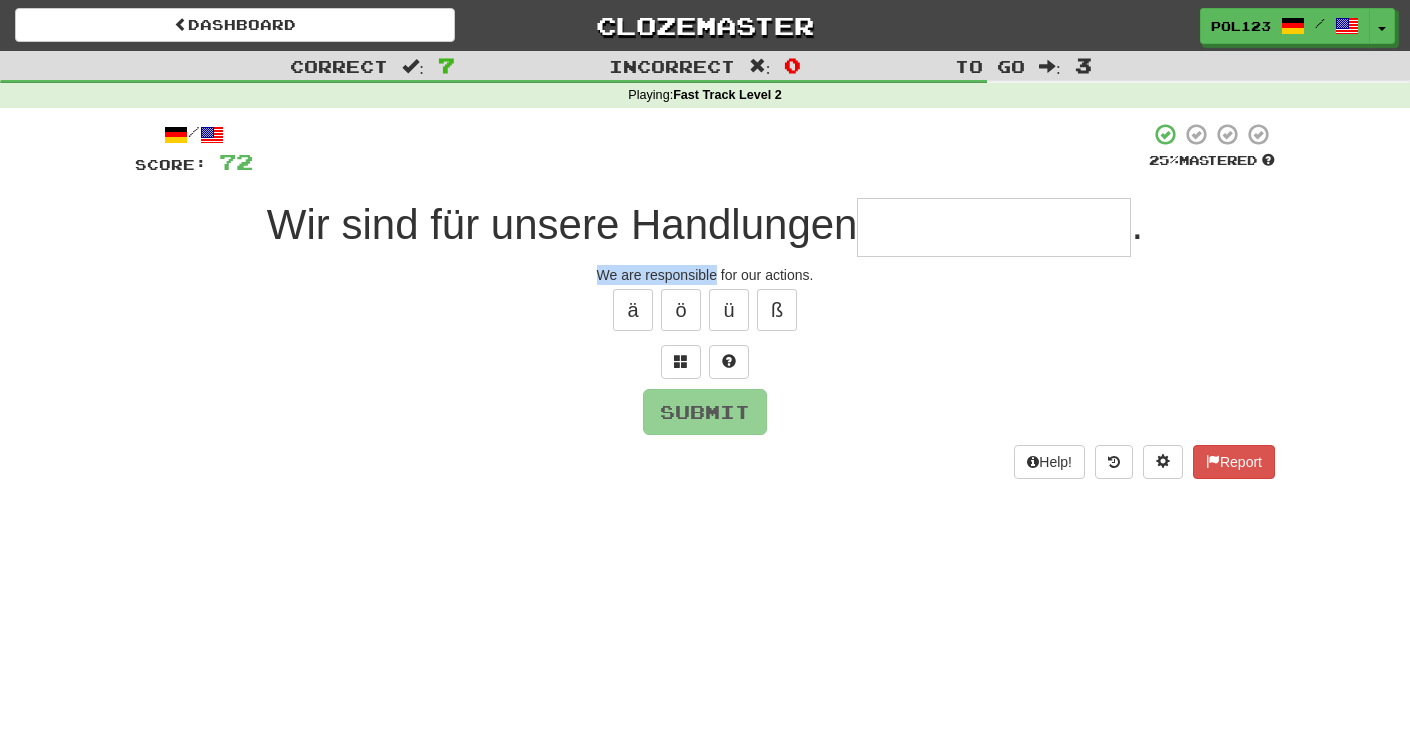 drag, startPoint x: 681, startPoint y: 277, endPoint x: 608, endPoint y: 279, distance: 73.02739 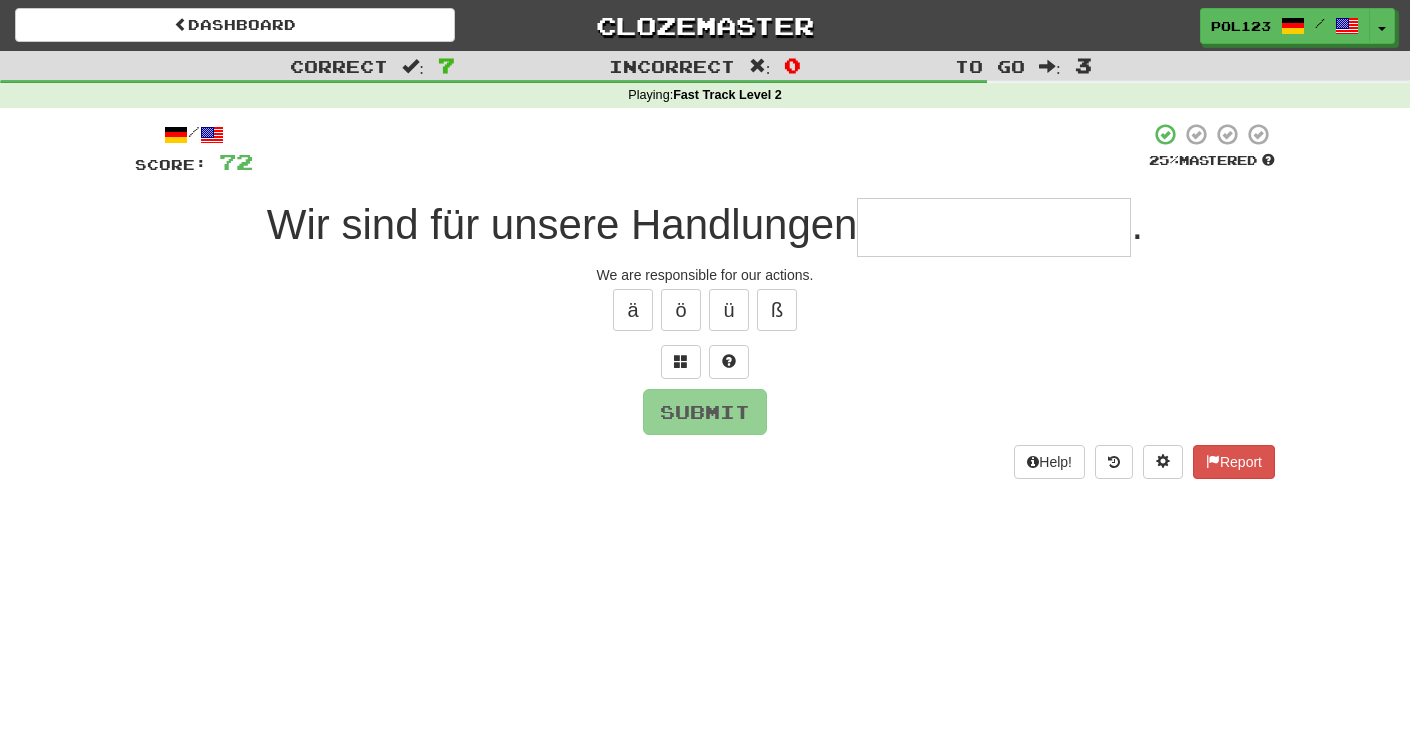 click at bounding box center [994, 227] 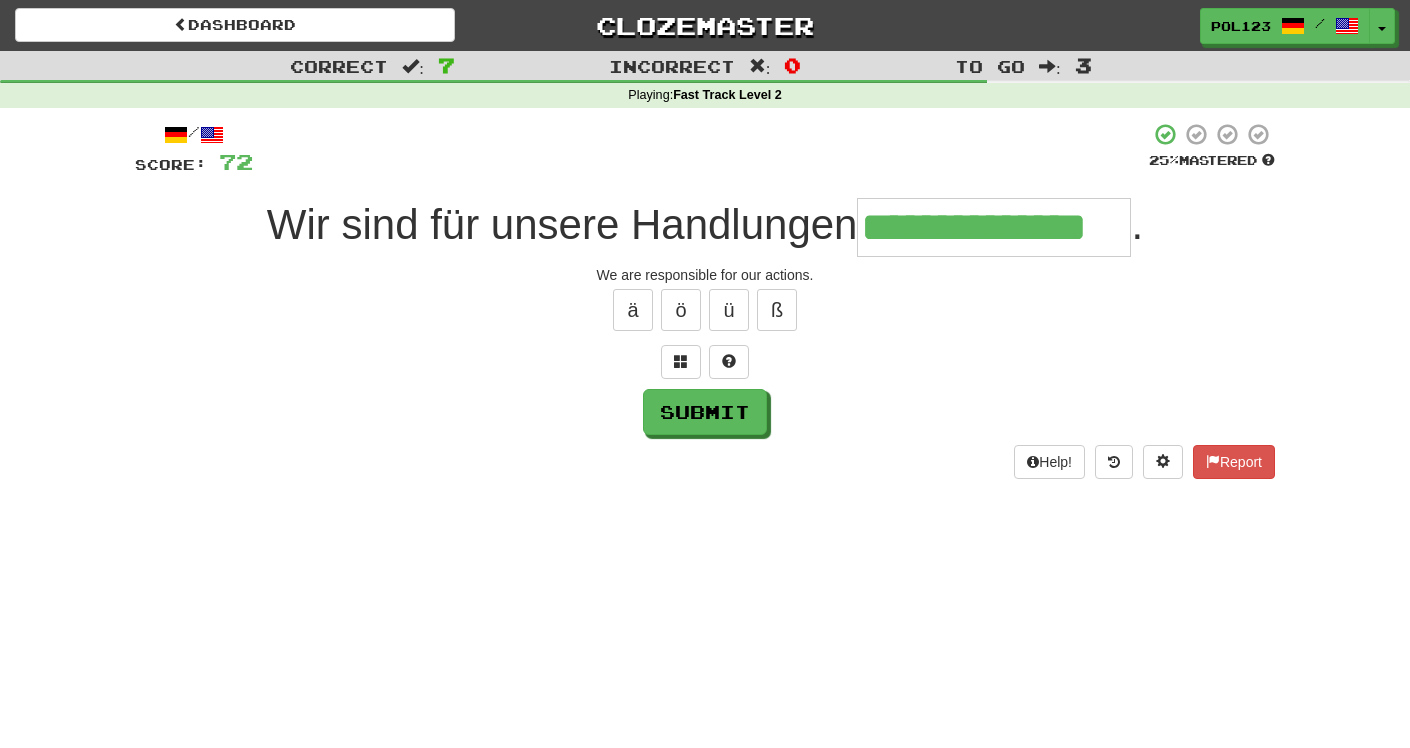 type on "**********" 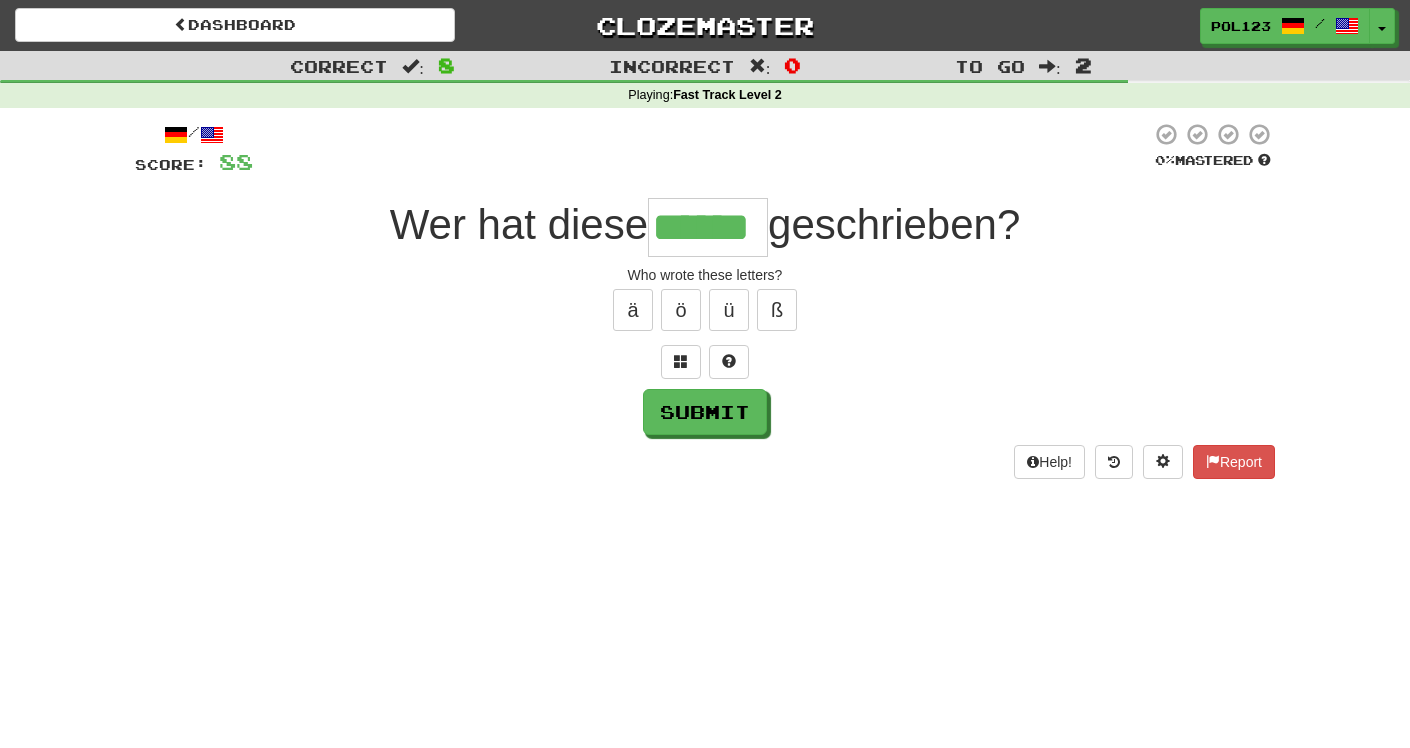 type on "******" 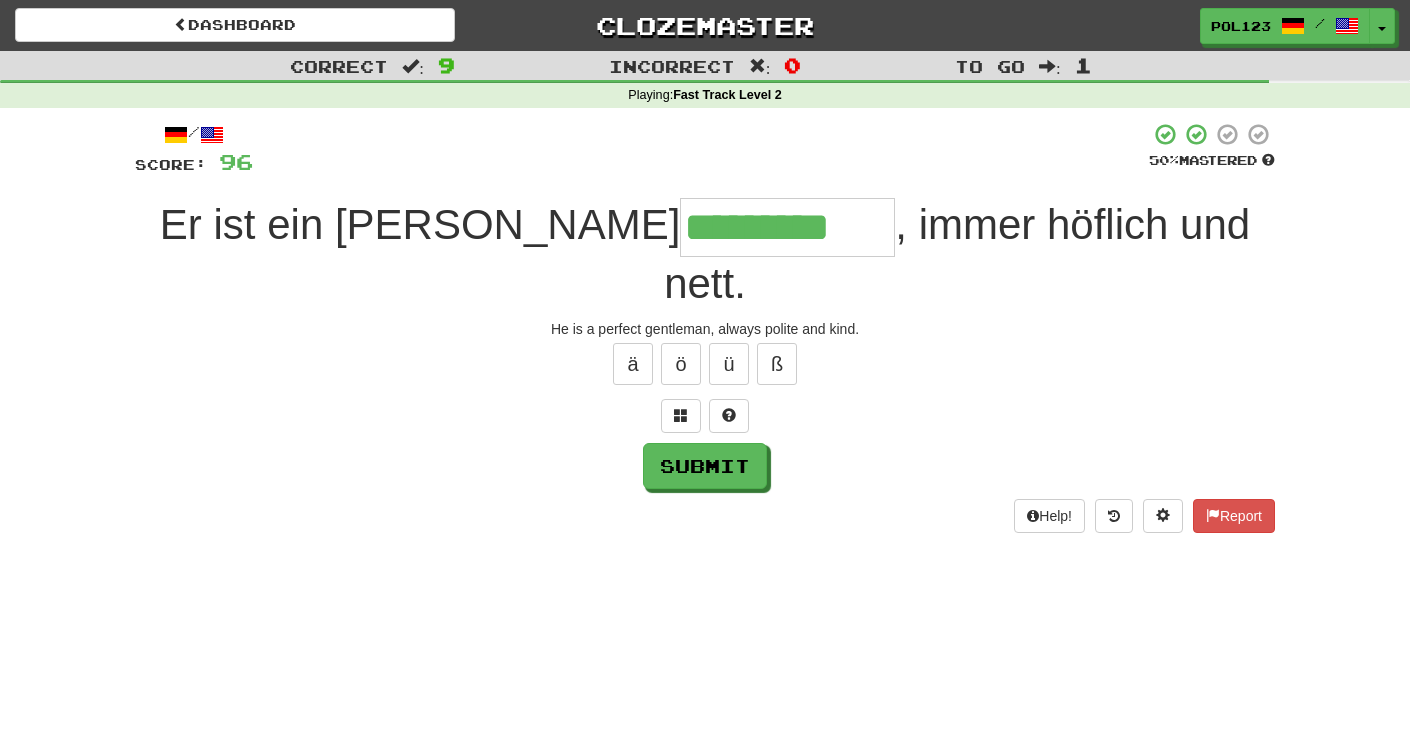 type on "*********" 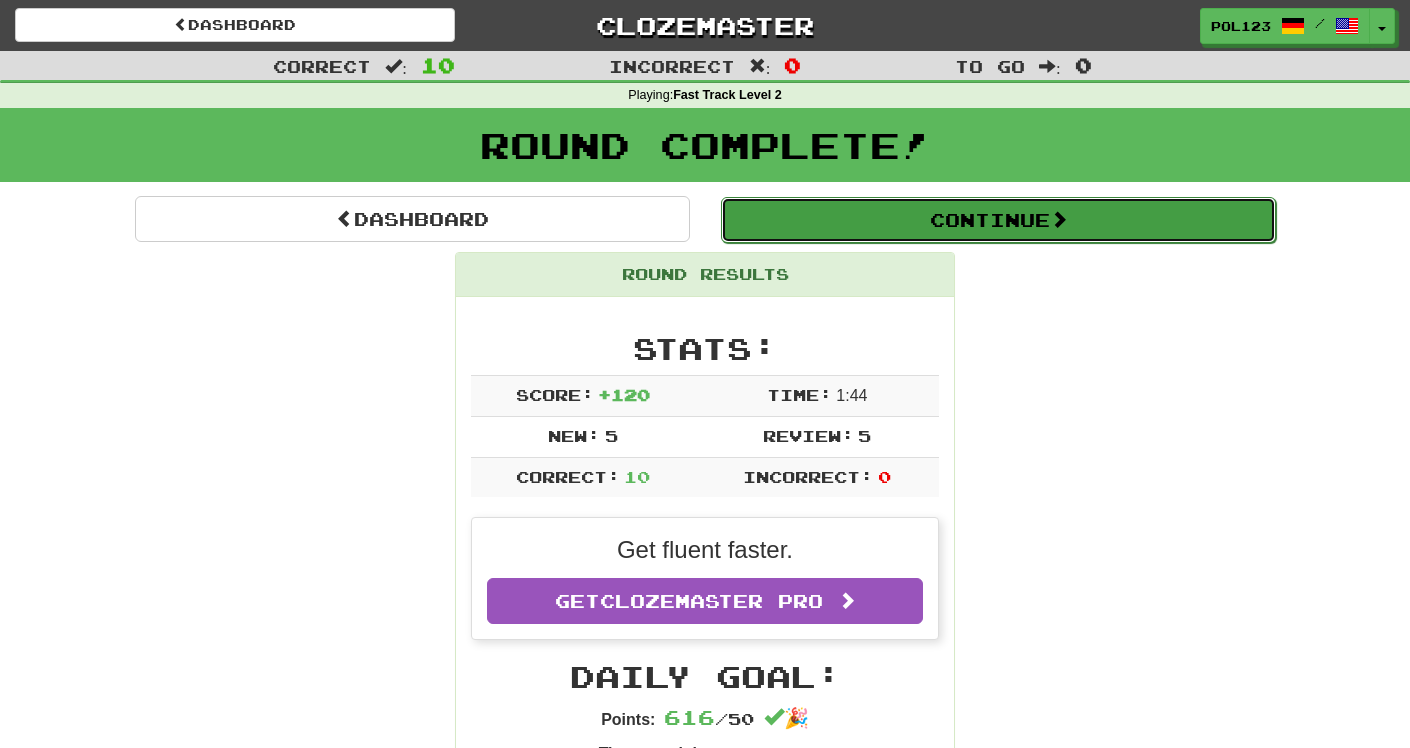 click on "Continue" at bounding box center (998, 220) 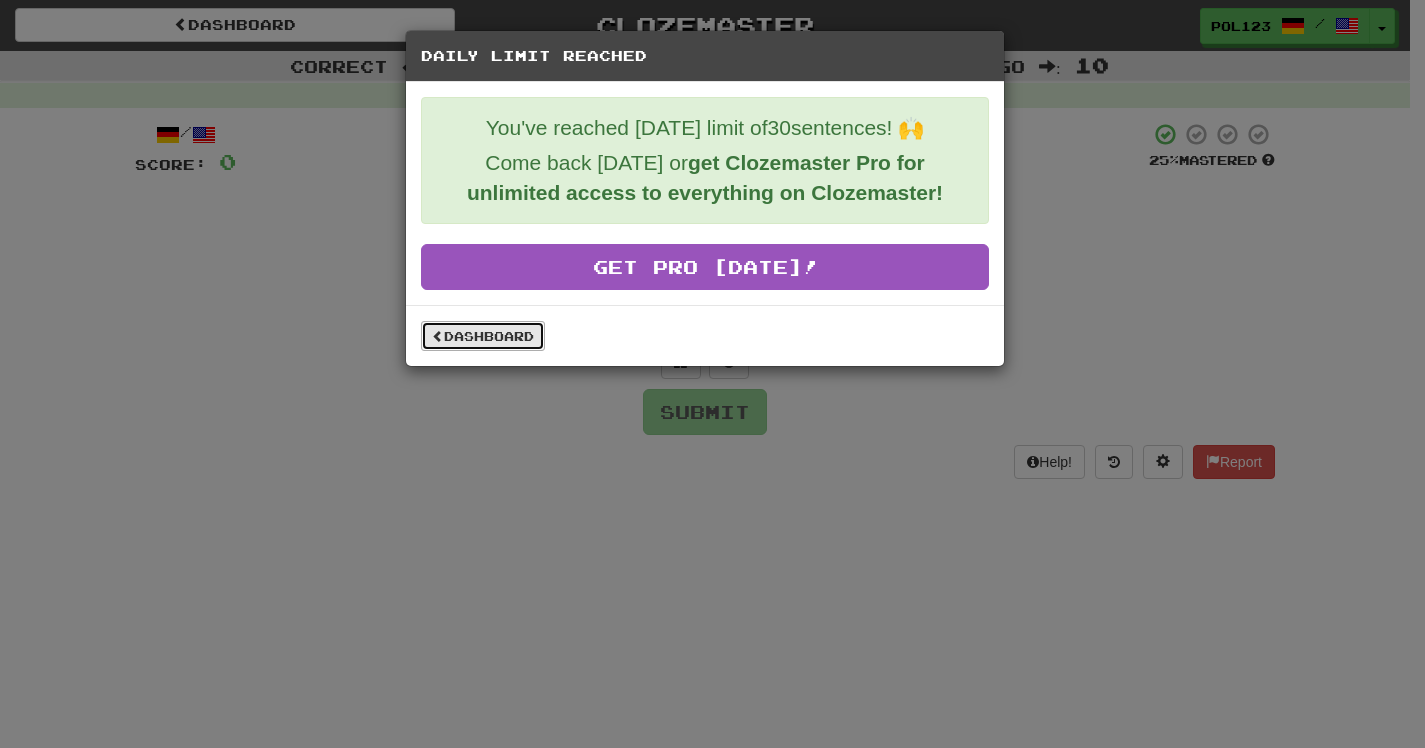 click on "Dashboard" at bounding box center (483, 336) 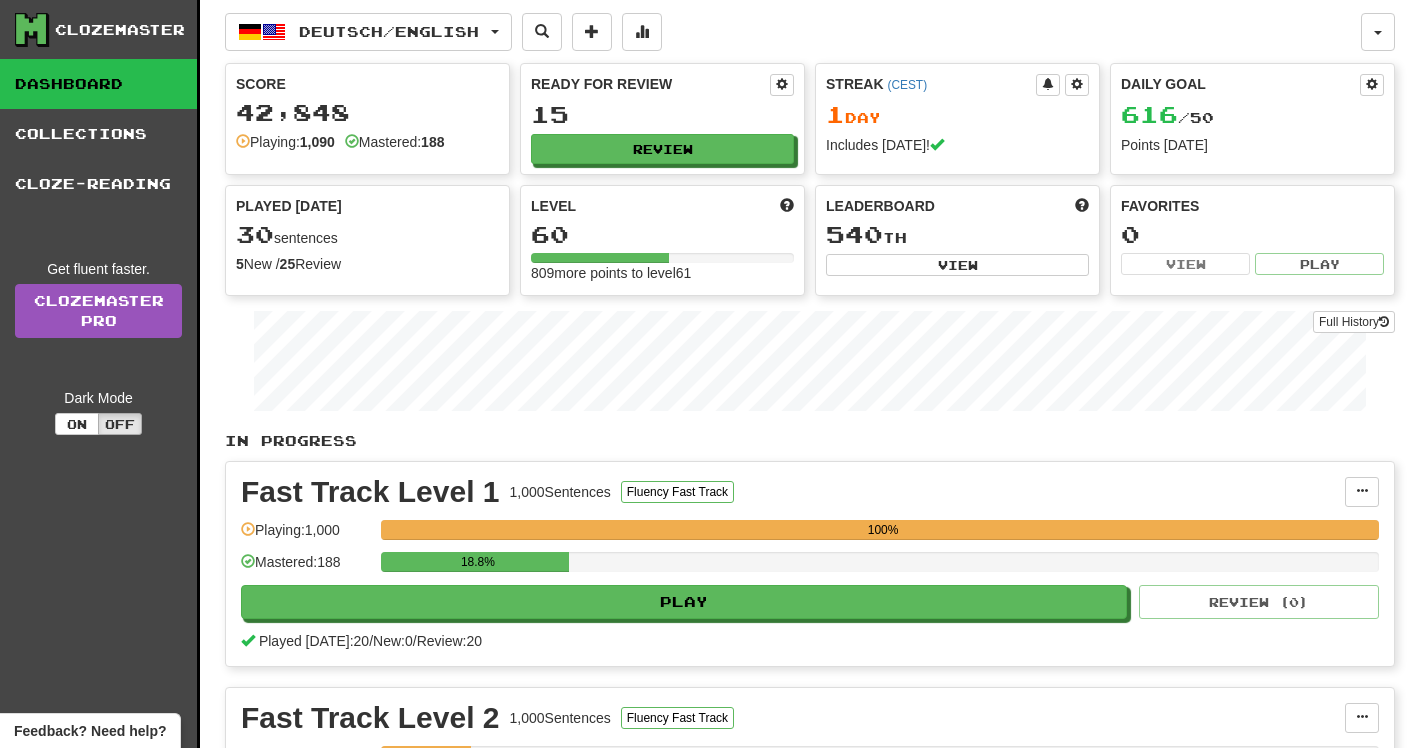 scroll, scrollTop: 0, scrollLeft: 0, axis: both 